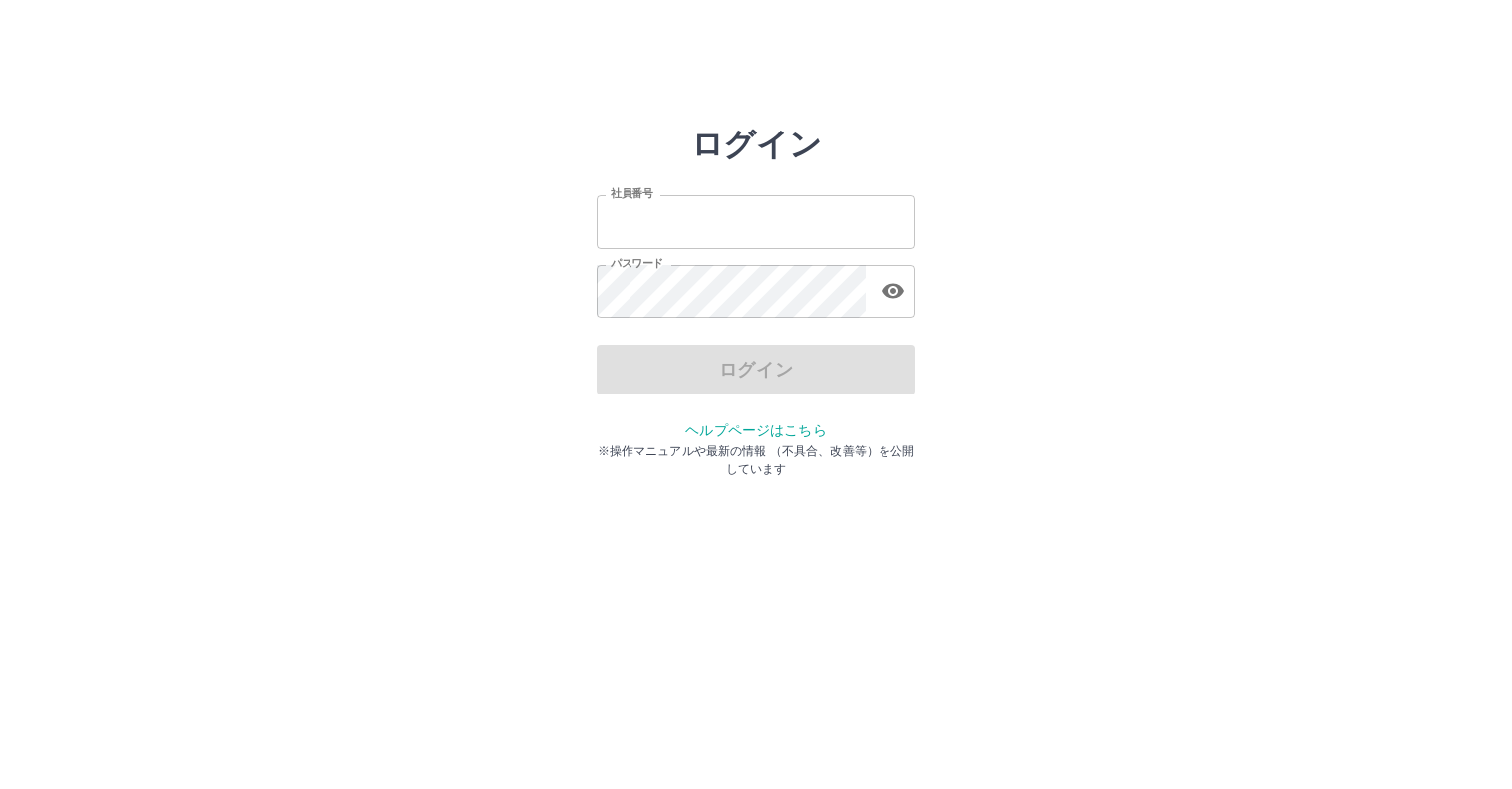 scroll, scrollTop: 0, scrollLeft: 0, axis: both 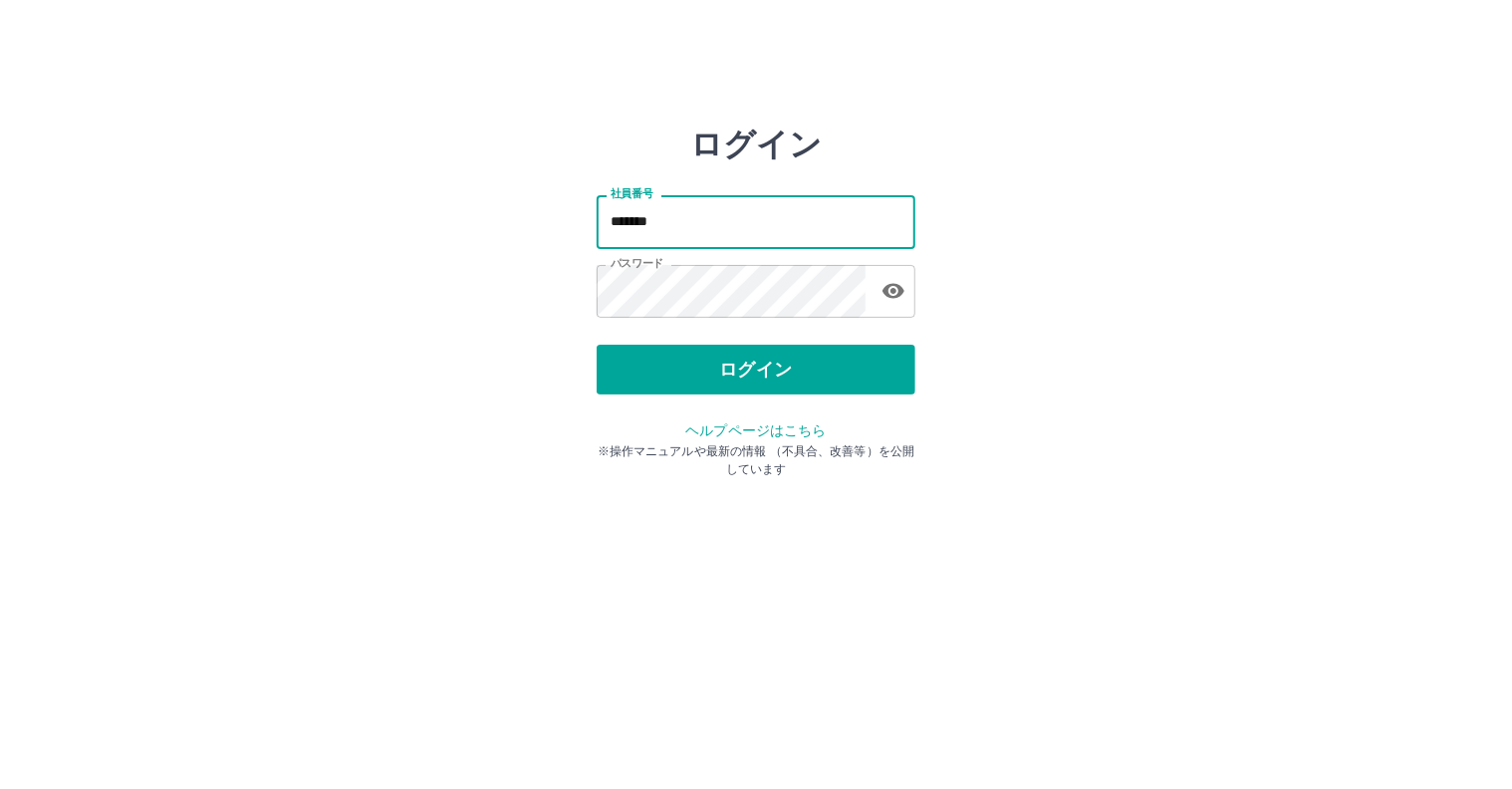 click on "*******" at bounding box center (756, 221) 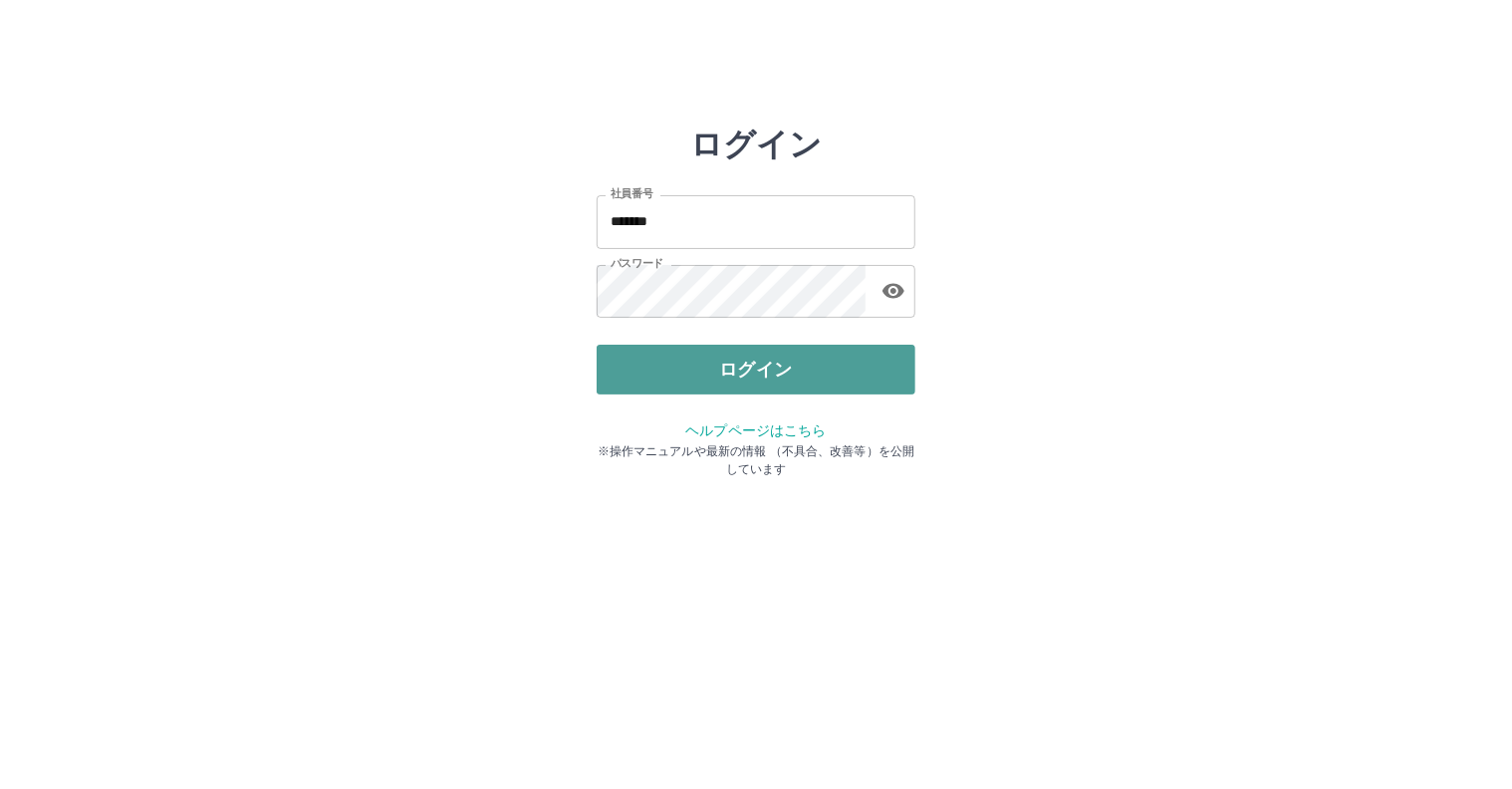 click on "ログイン" at bounding box center (756, 370) 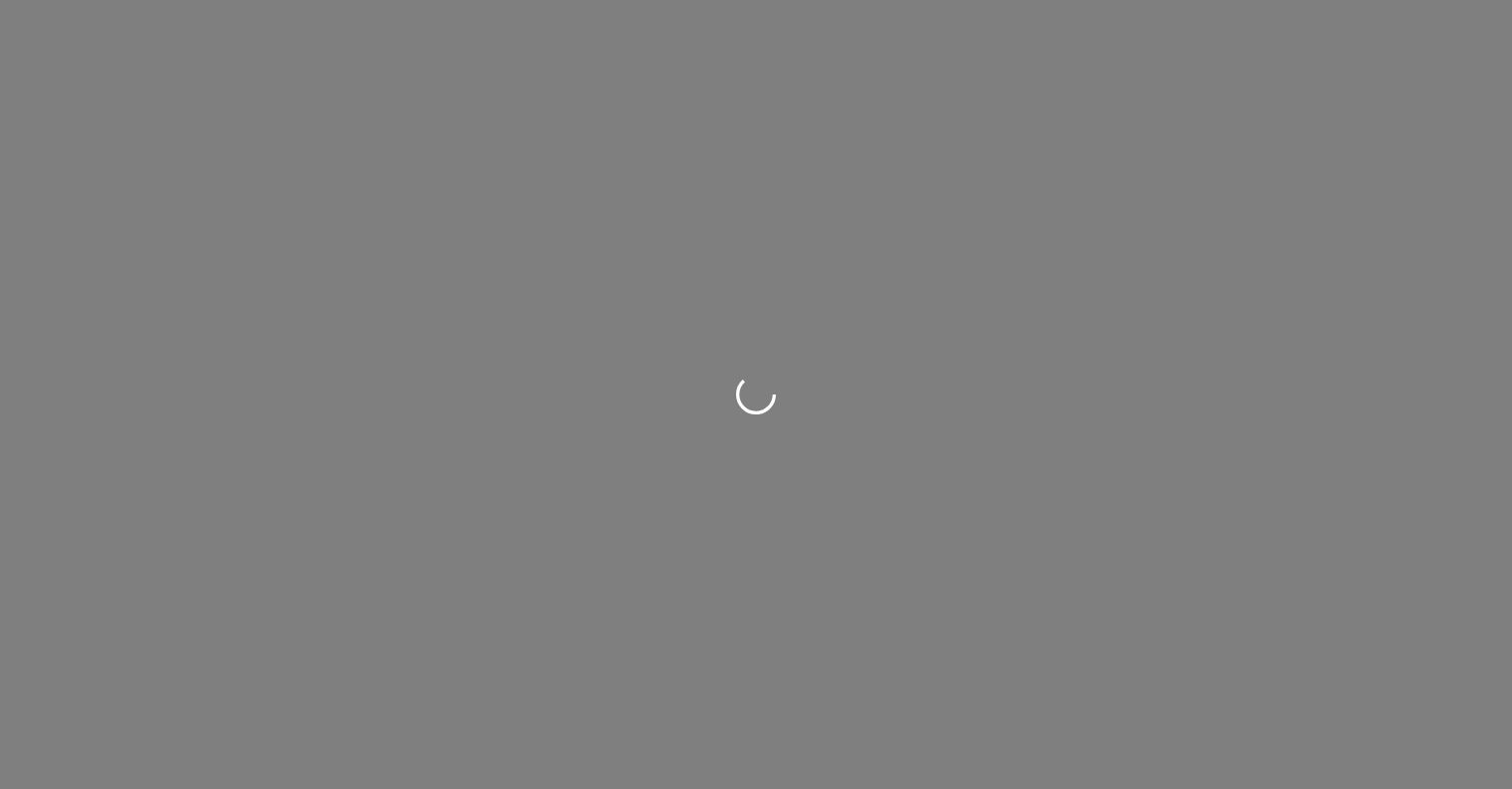 scroll, scrollTop: 0, scrollLeft: 0, axis: both 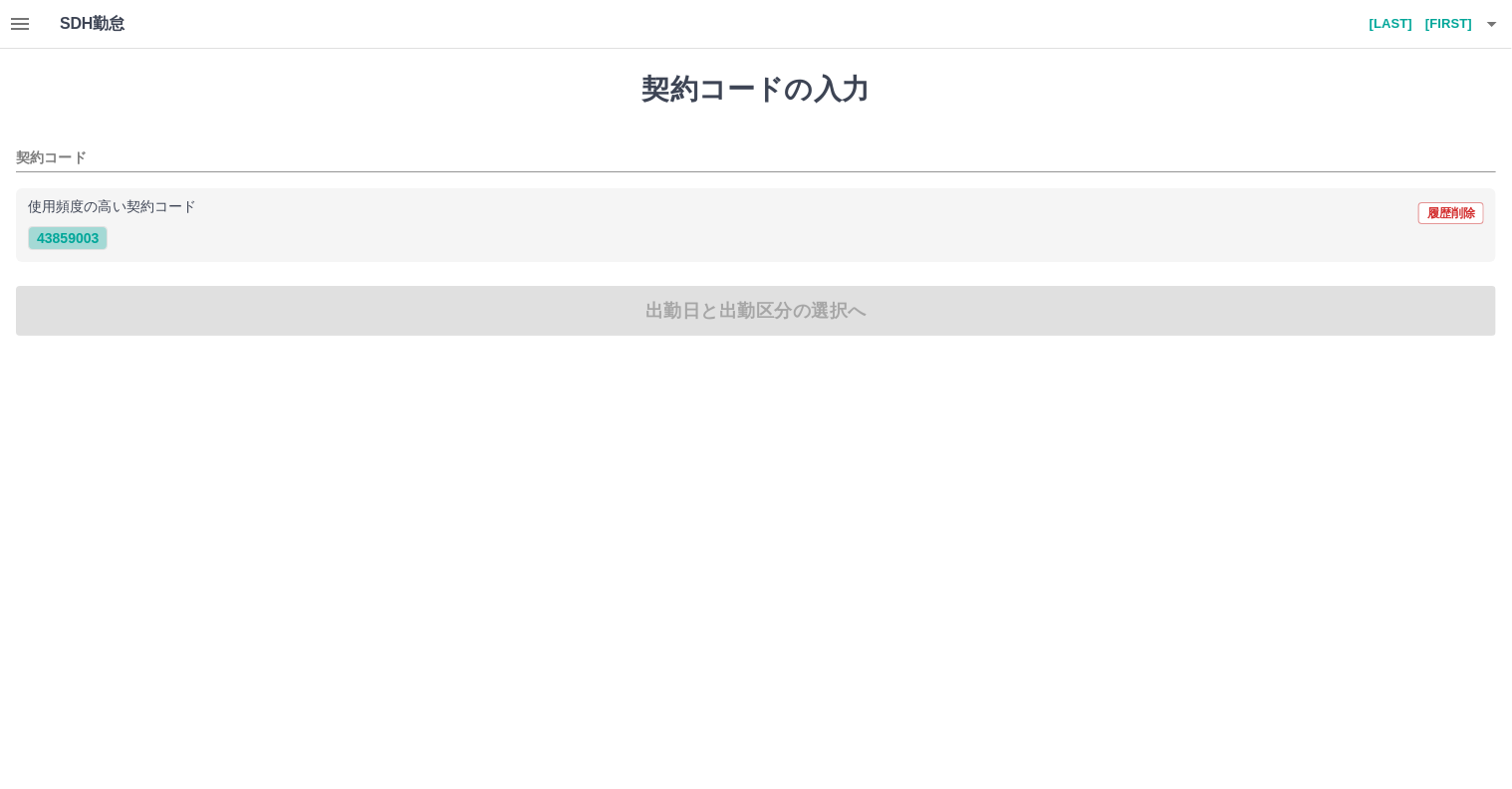 click on "43859003" at bounding box center (68, 238) 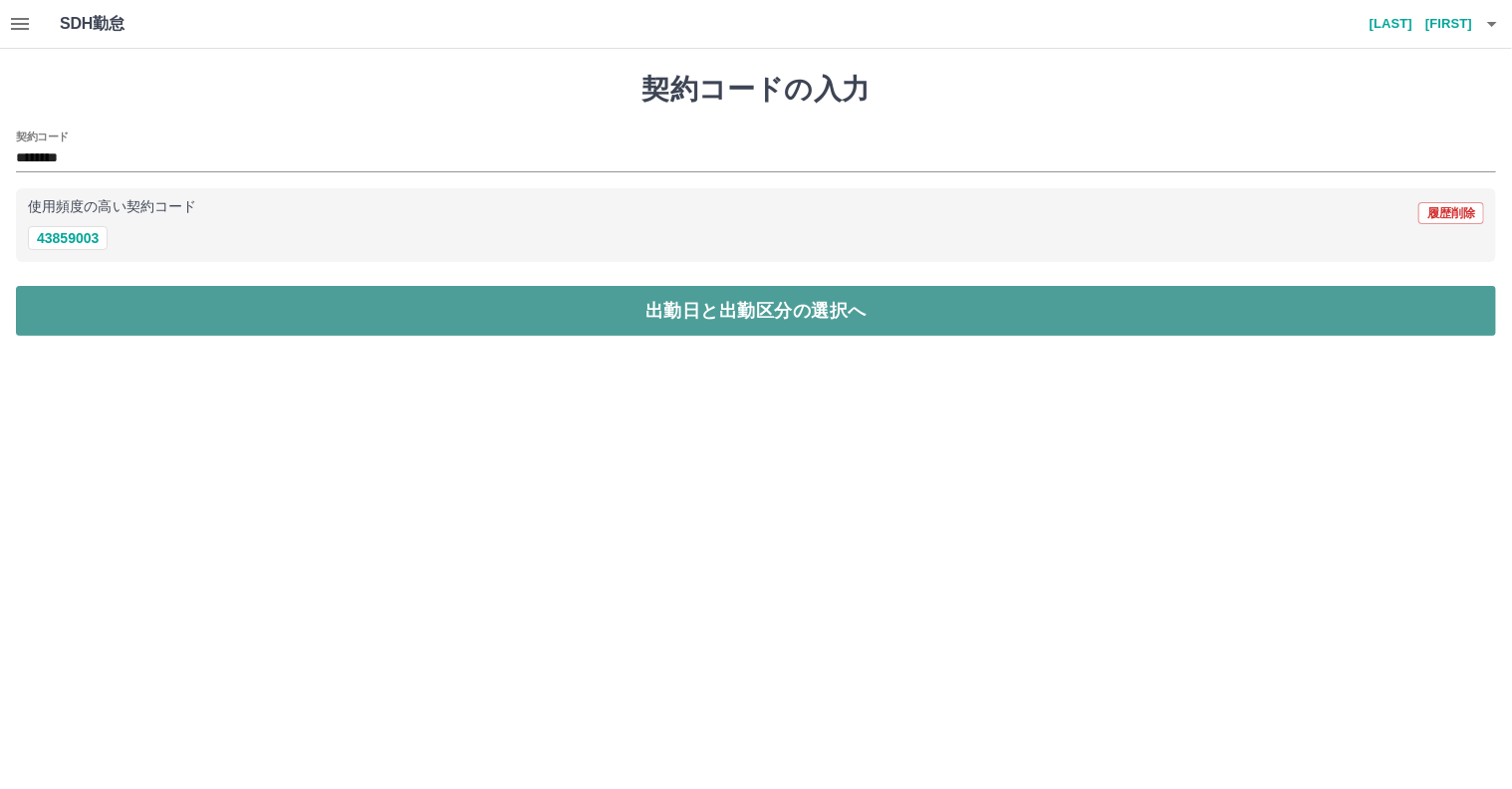 click on "出勤日と出勤区分の選択へ" at bounding box center [756, 311] 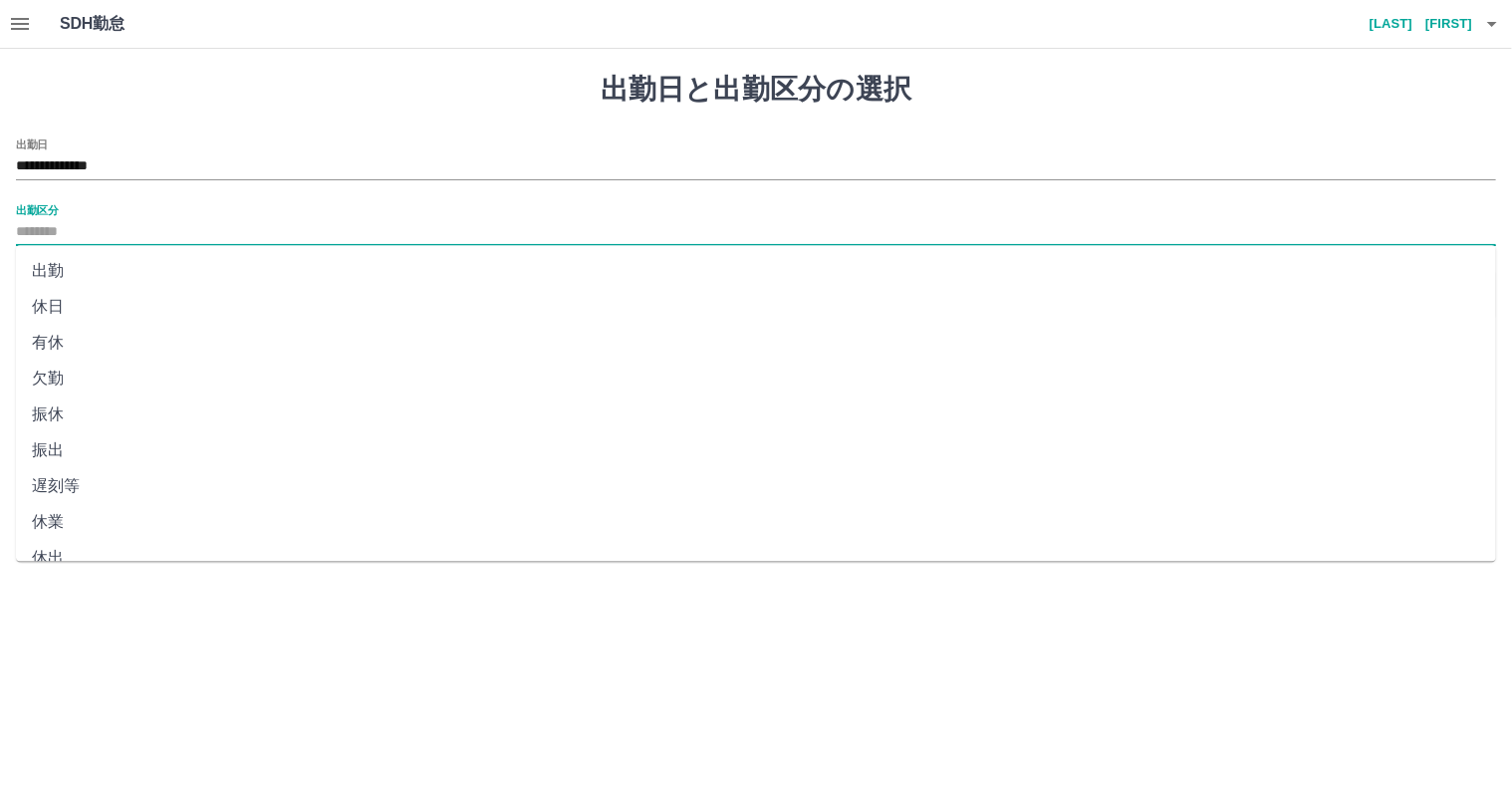 click on "出勤区分" at bounding box center (756, 232) 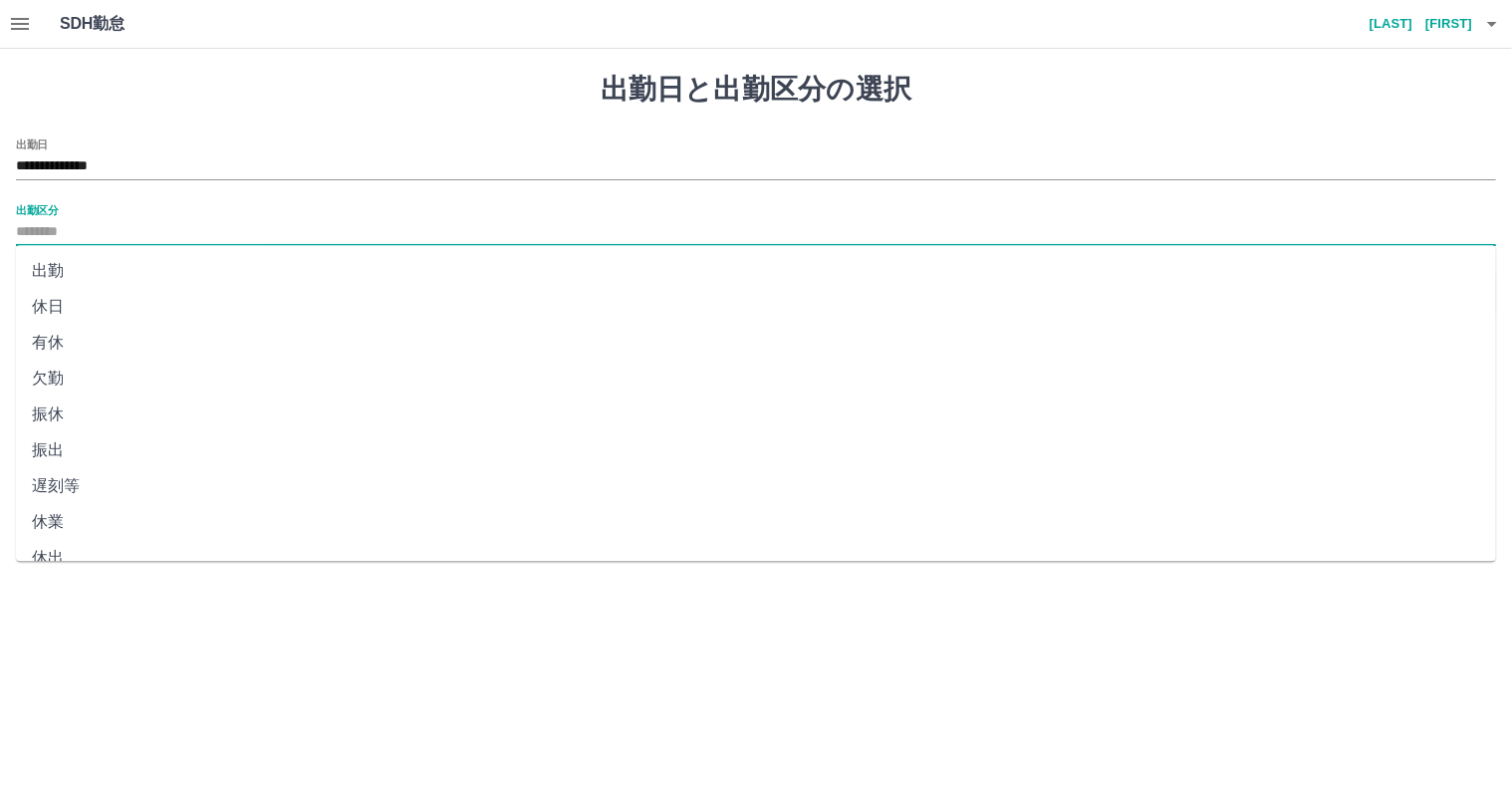 click on "出勤" at bounding box center (756, 271) 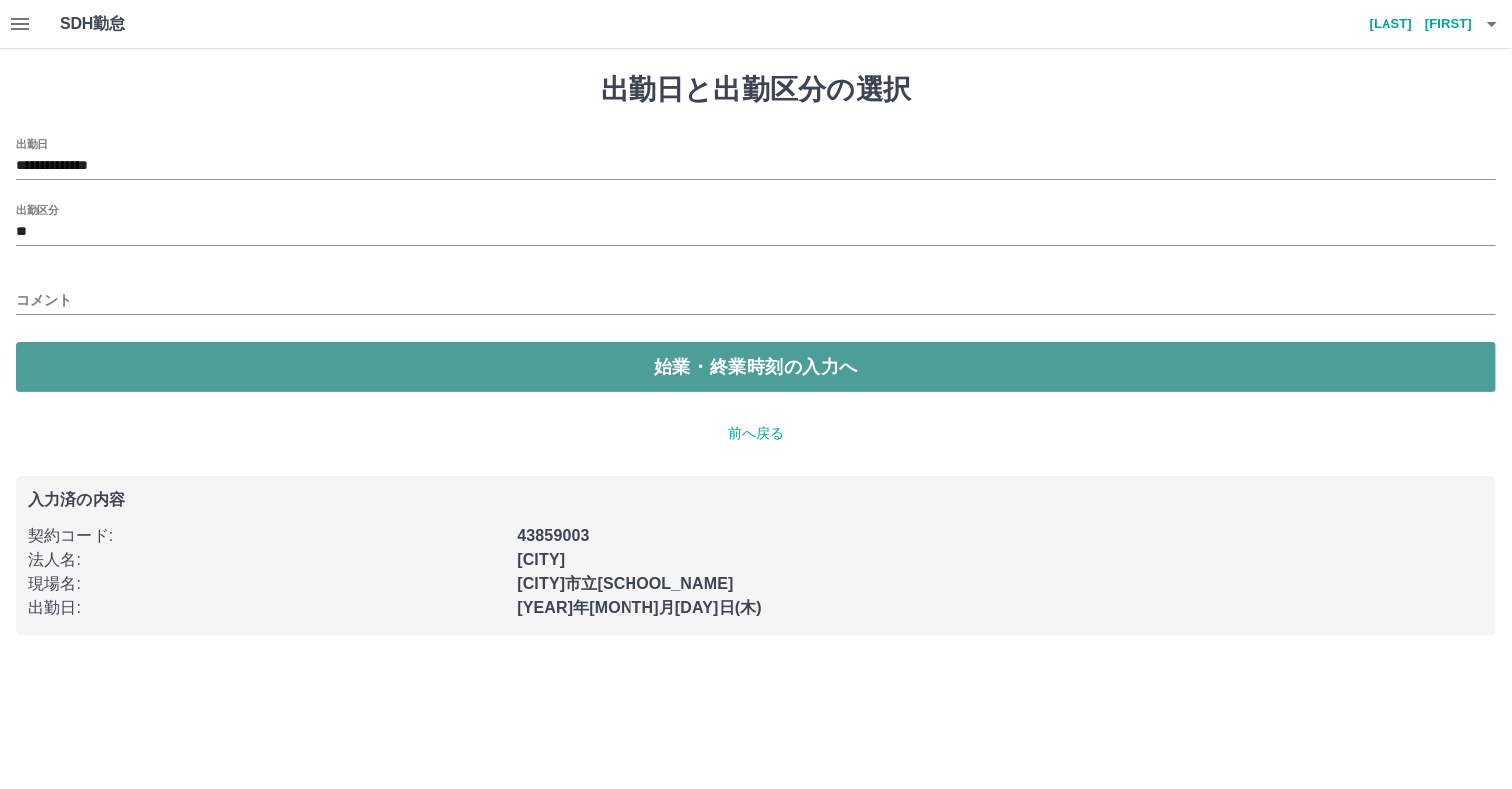 click on "始業・終業時刻の入力へ" at bounding box center (756, 367) 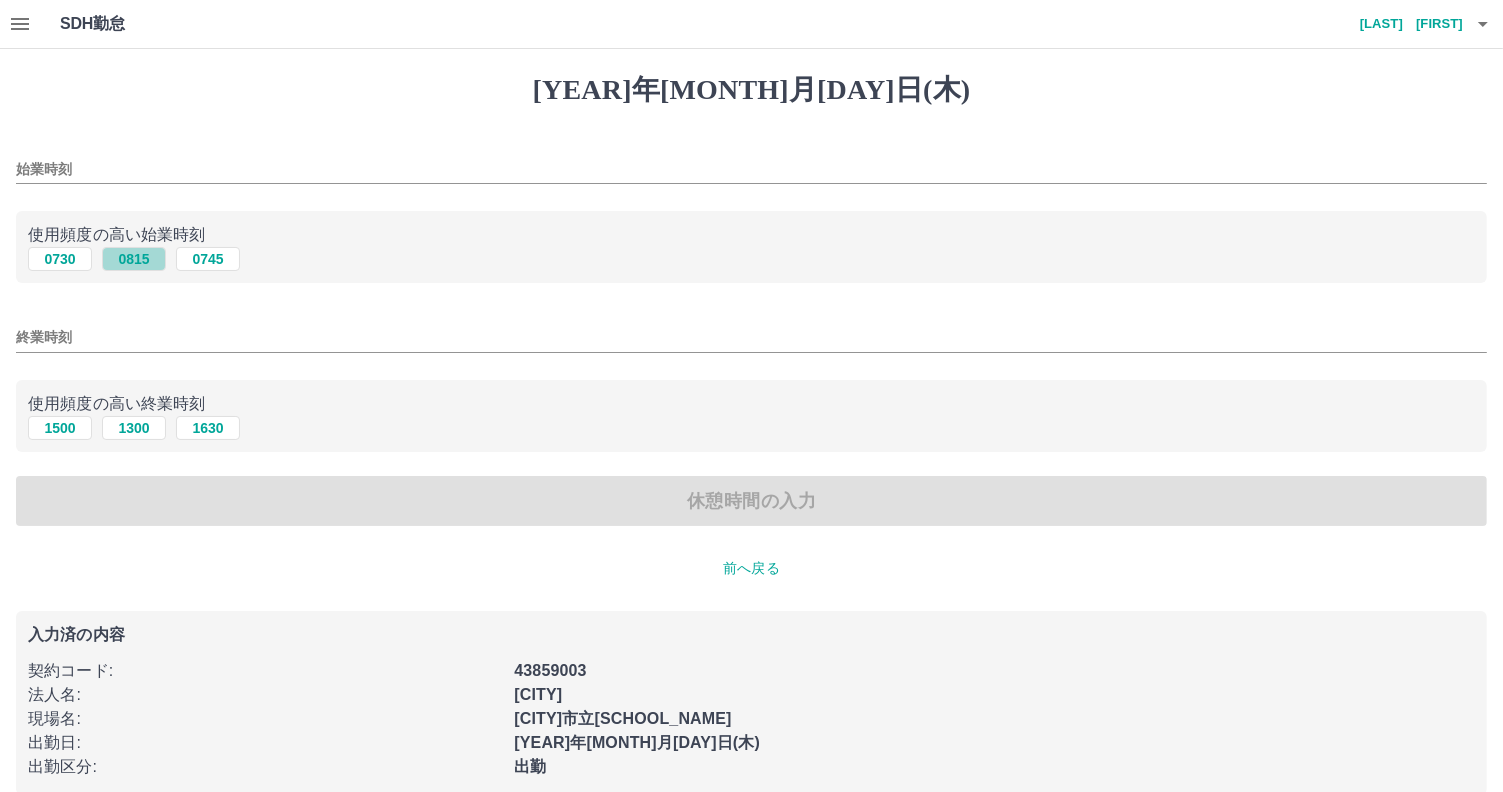 click on "0815" at bounding box center [134, 259] 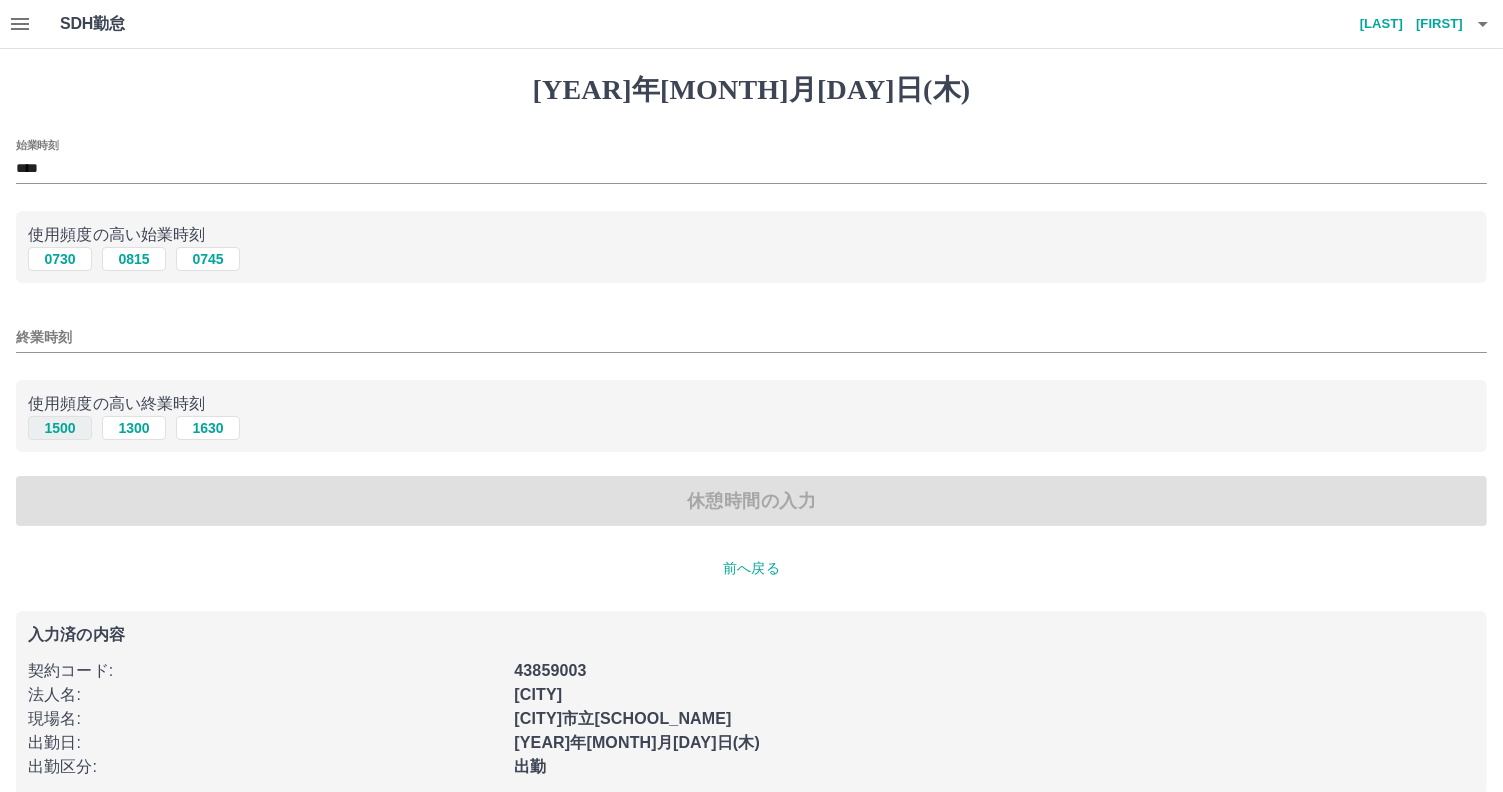 click on "1500" at bounding box center (60, 259) 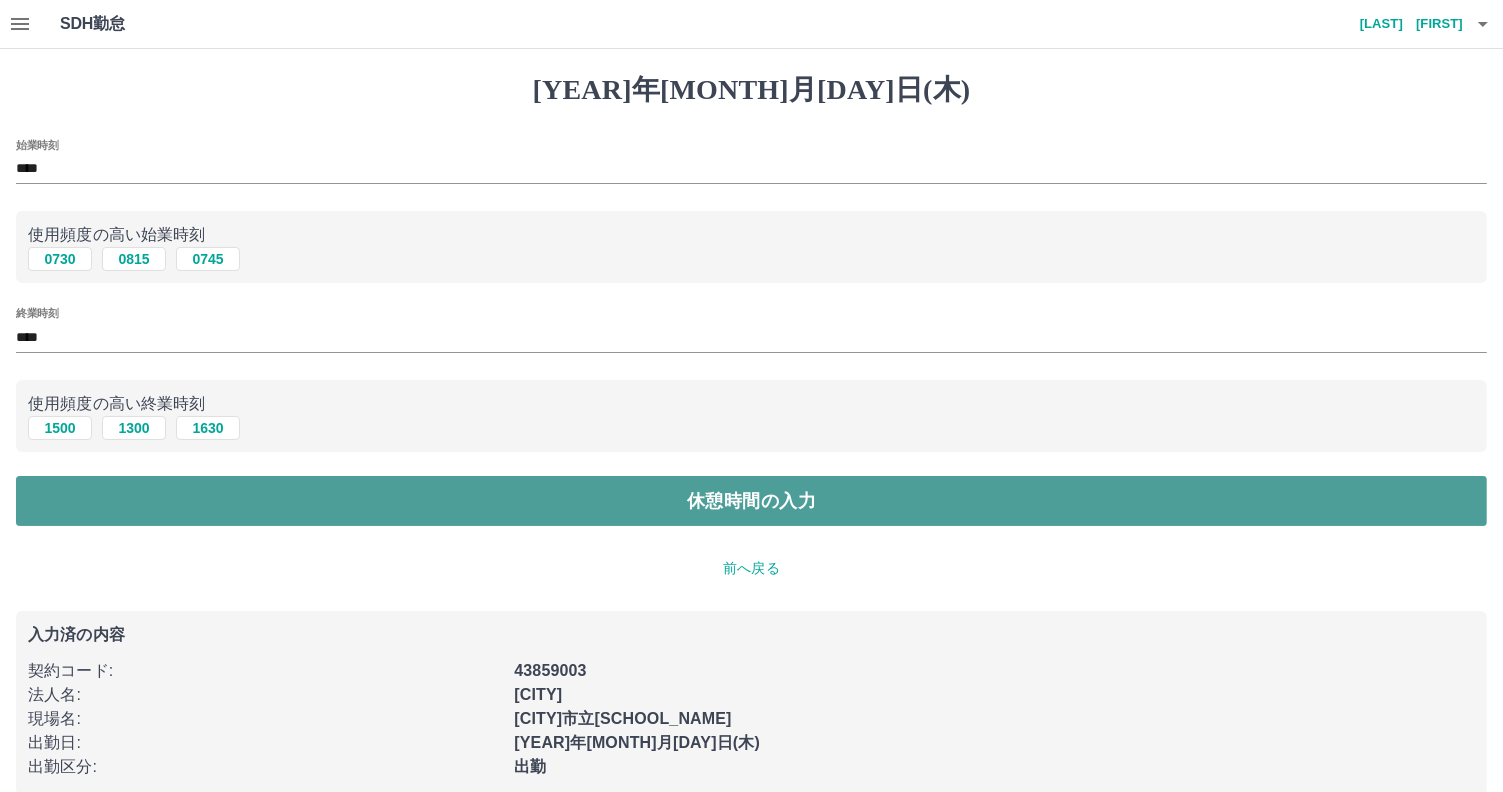 click on "休憩時間の入力" at bounding box center (751, 501) 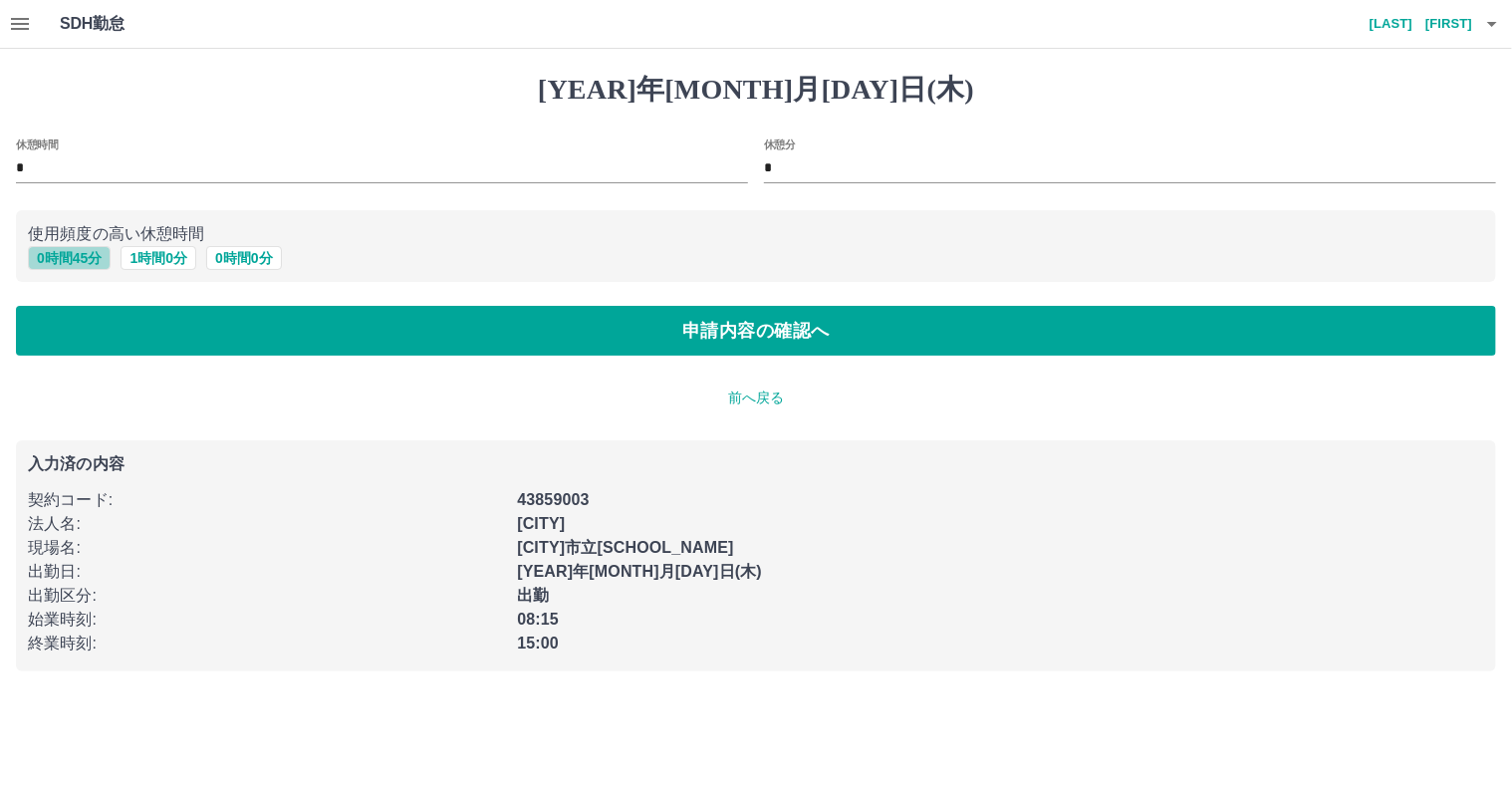 click on "0 時間 45 分" at bounding box center [69, 258] 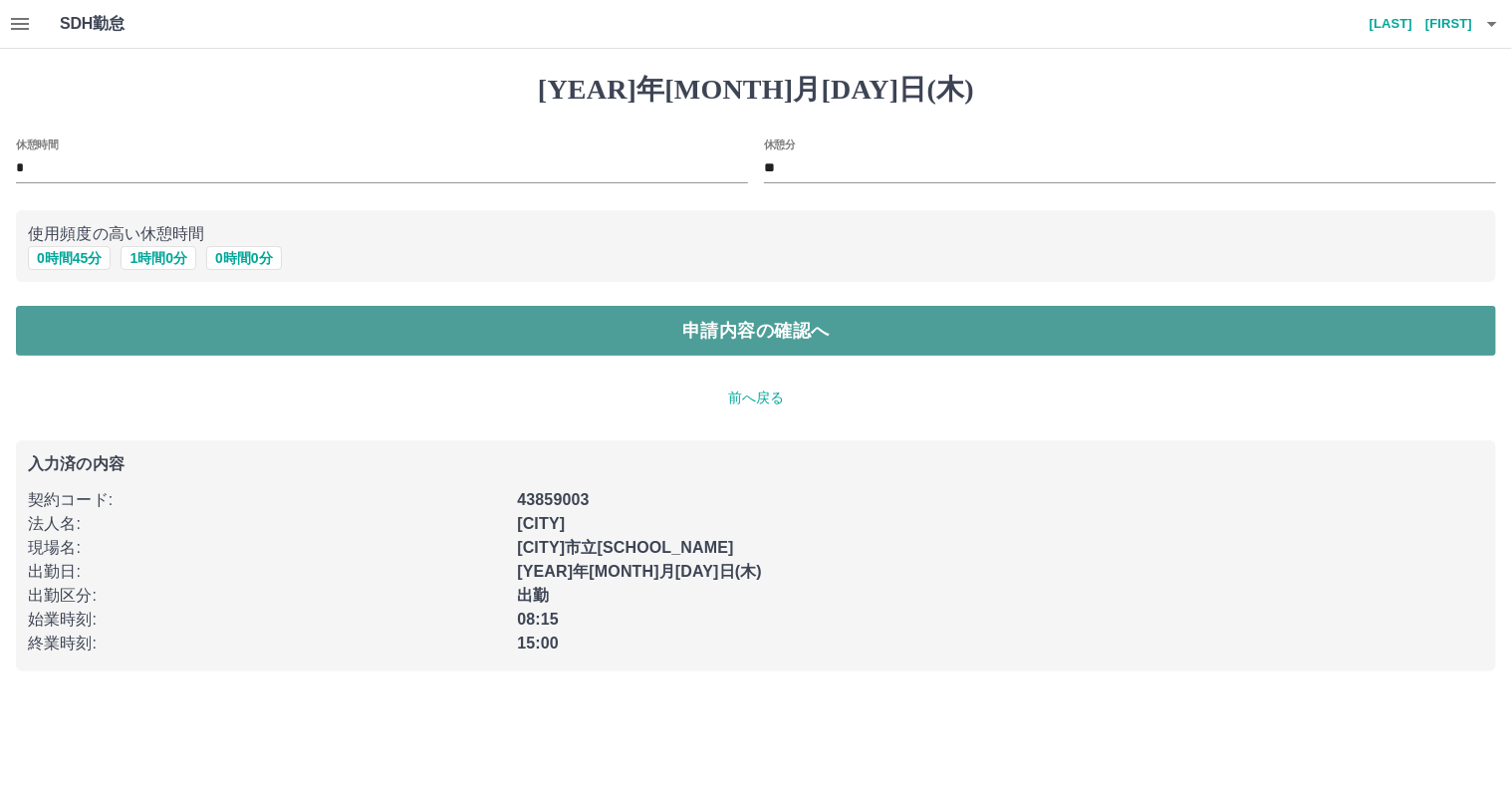 click on "申請内容の確認へ" at bounding box center [756, 331] 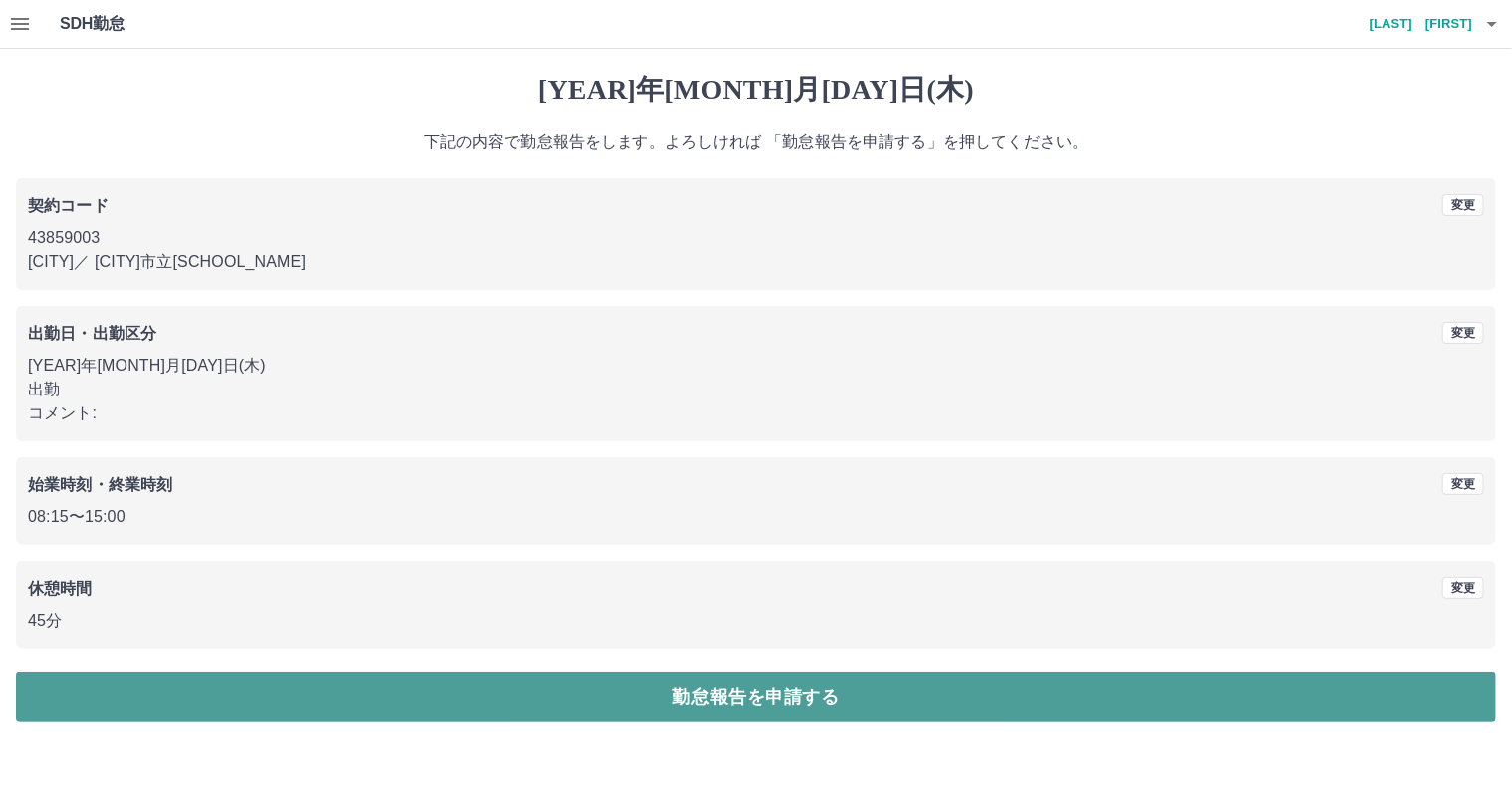 click on "勤怠報告を申請する" at bounding box center [756, 697] 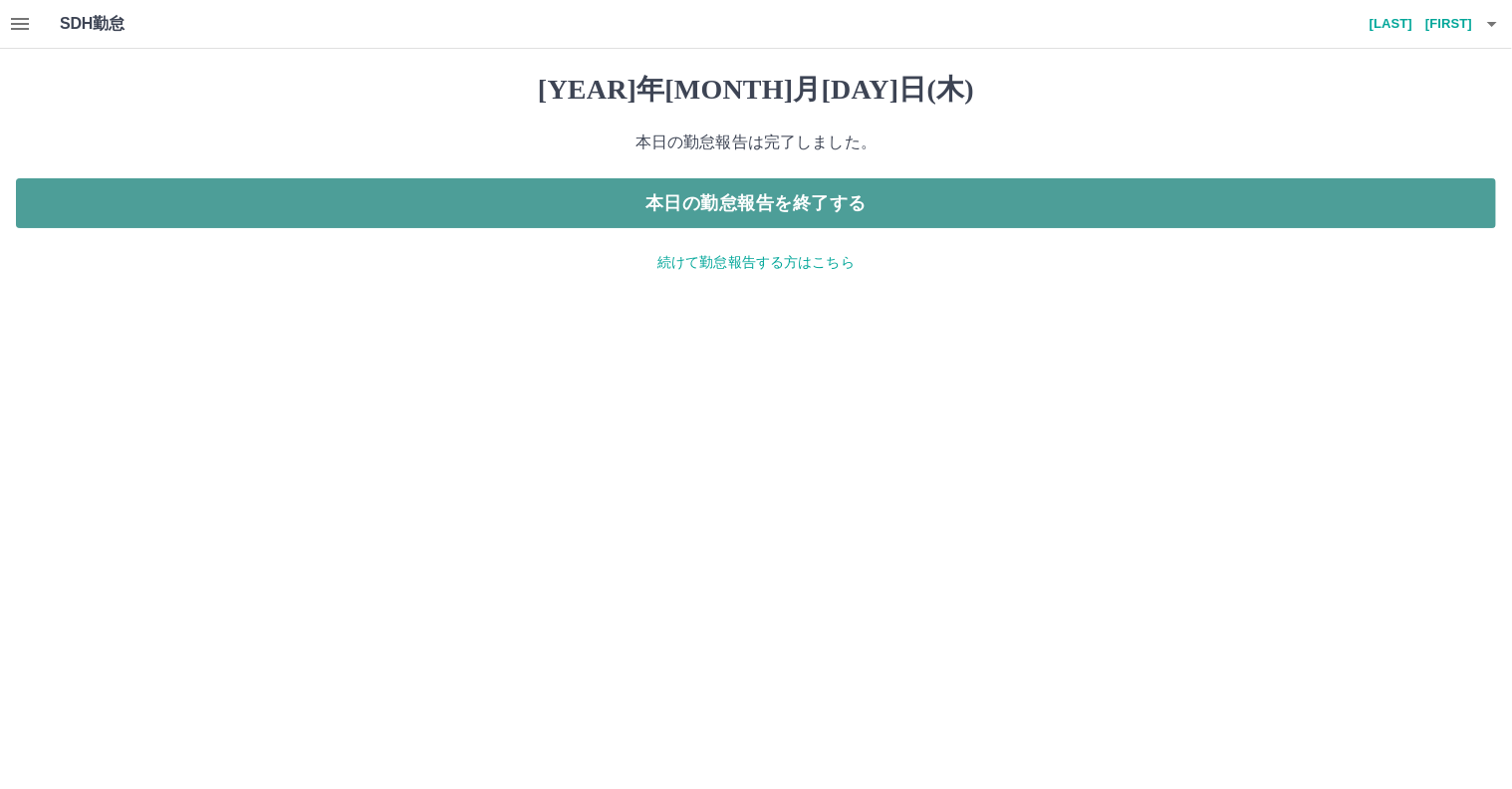 click on "本日の勤怠報告を終了する" at bounding box center (756, 203) 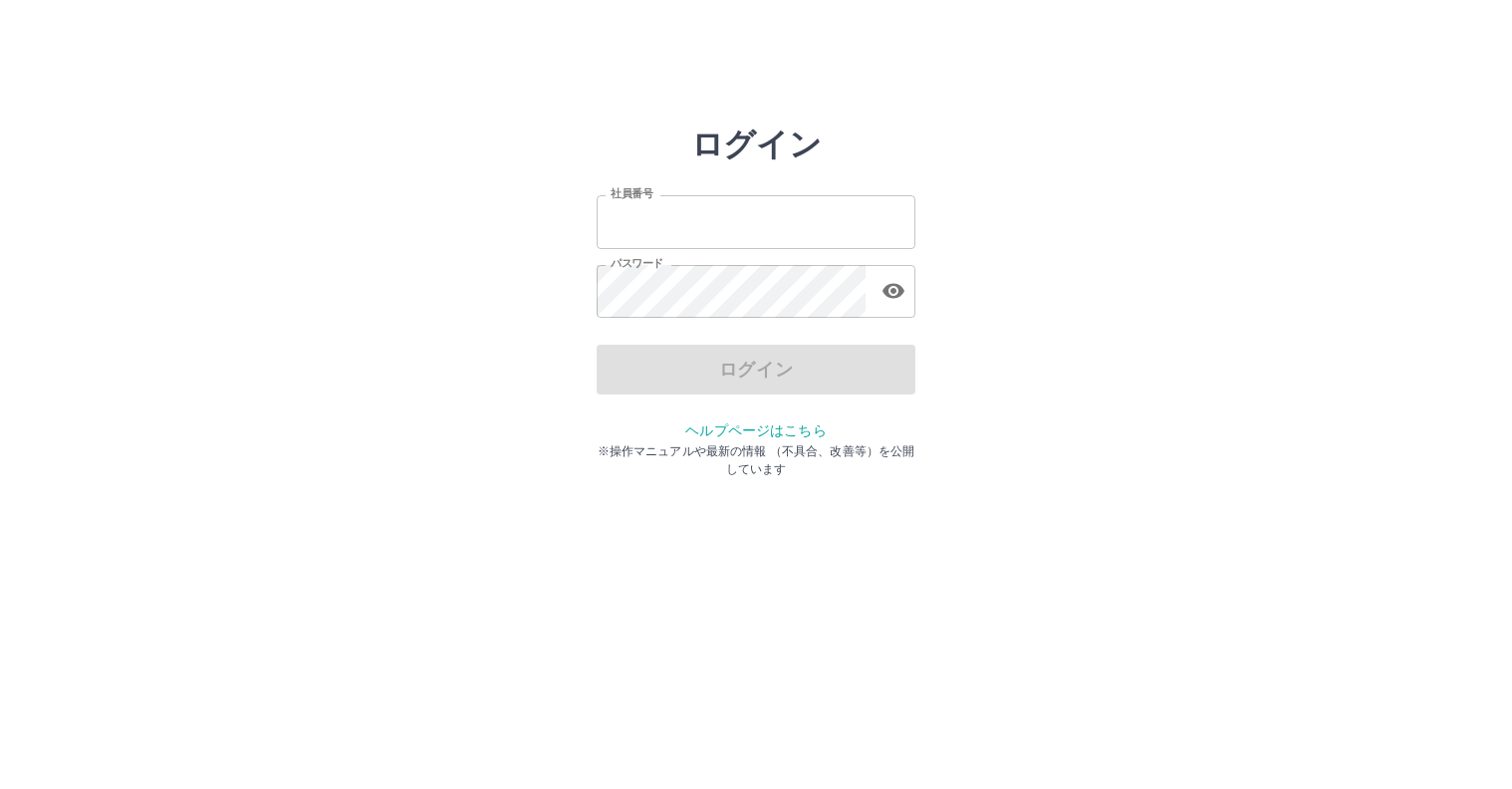 scroll, scrollTop: 0, scrollLeft: 0, axis: both 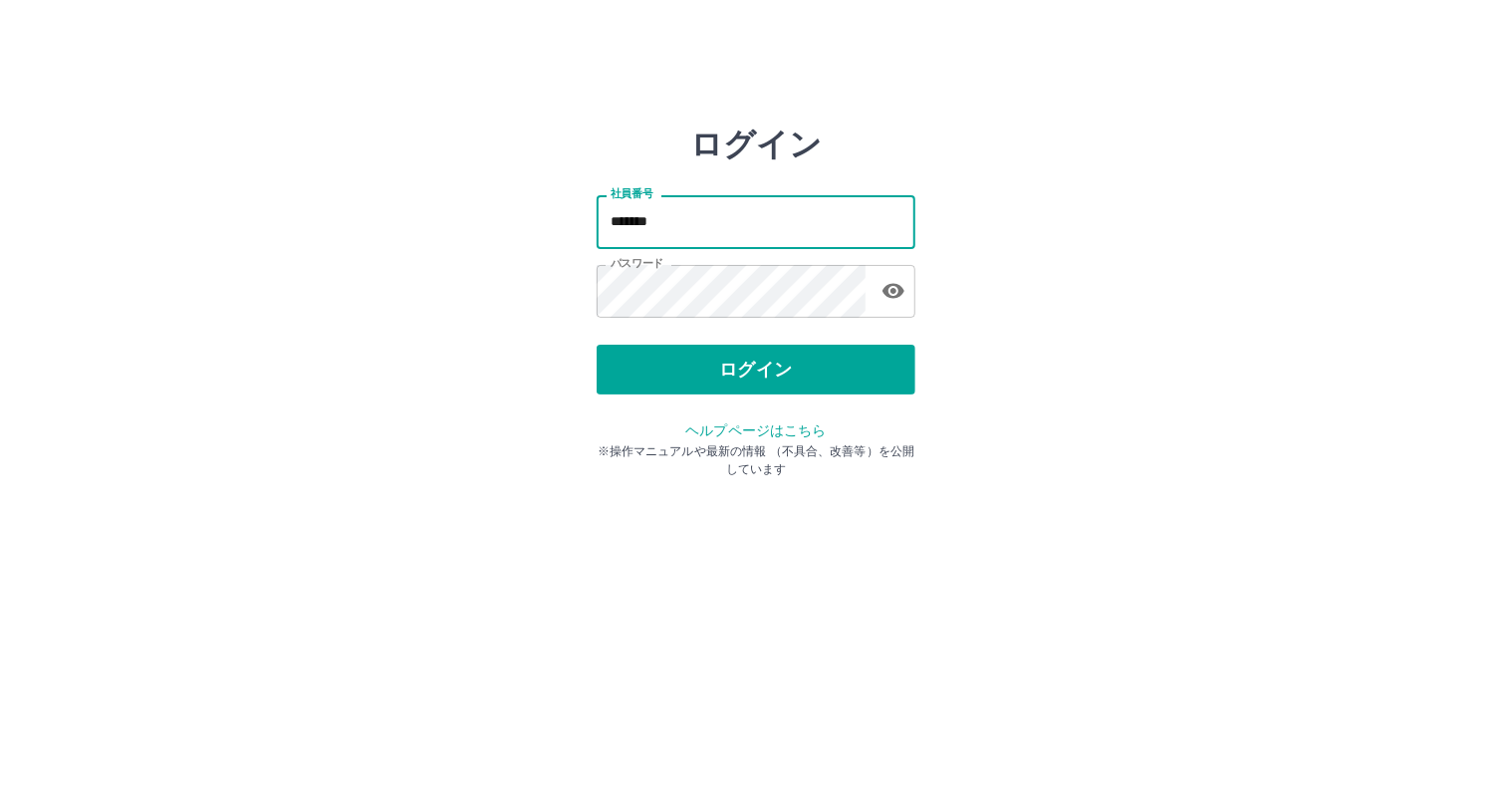 click on "*******" at bounding box center (756, 221) 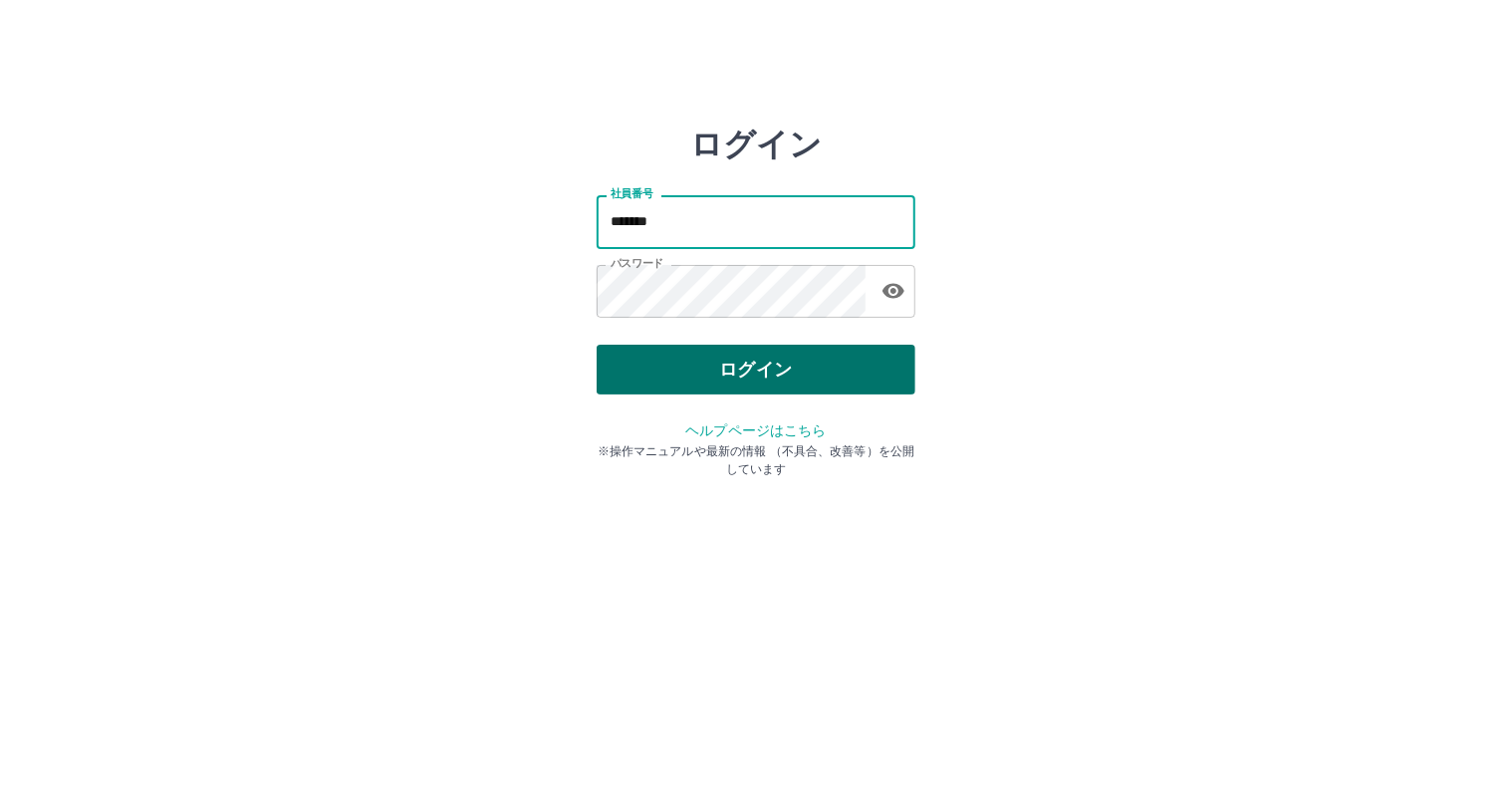 type on "*******" 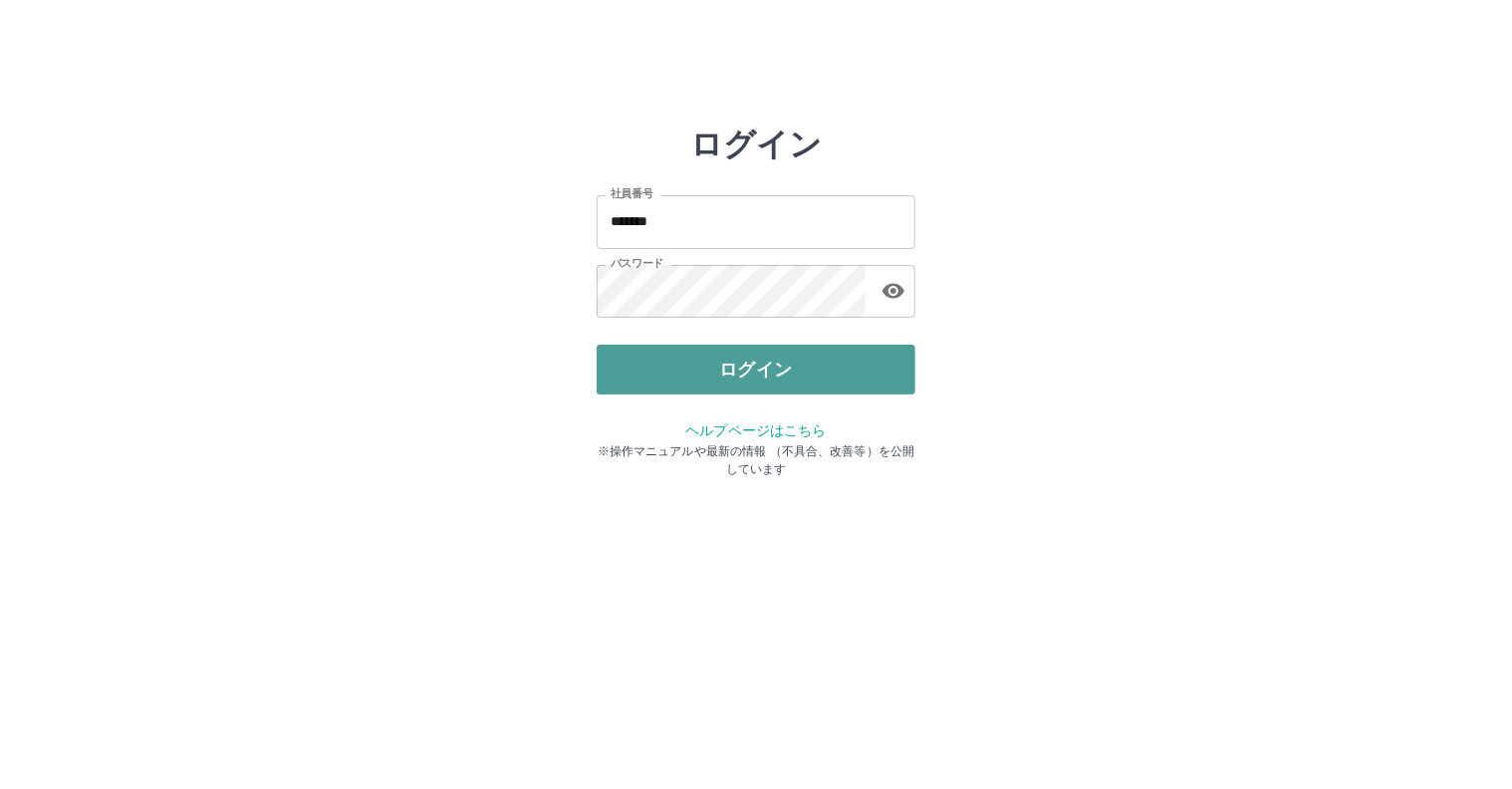 click on "ログイン" at bounding box center [756, 370] 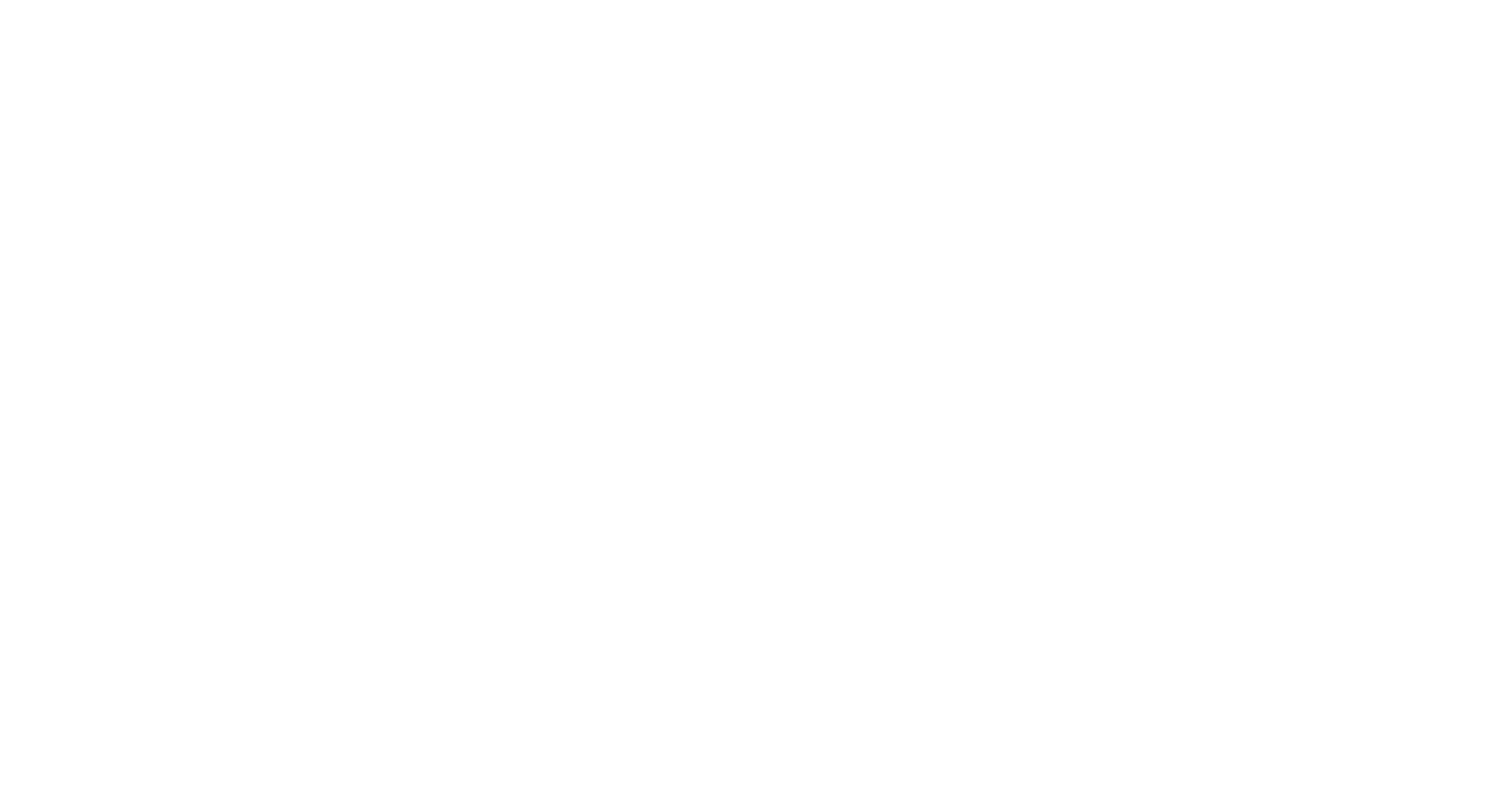 scroll, scrollTop: 0, scrollLeft: 0, axis: both 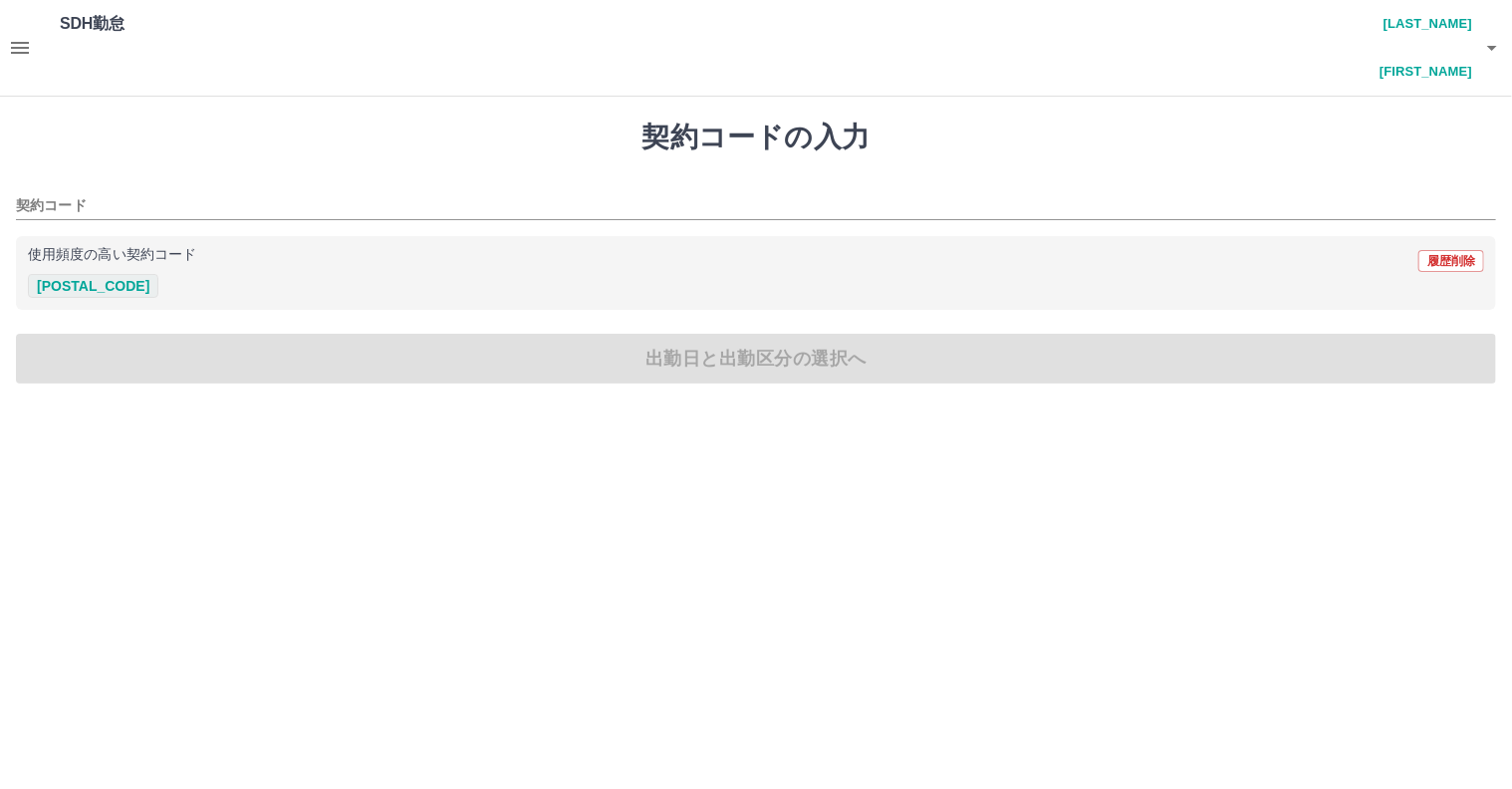 click on "[POSTAL_CODE]" at bounding box center [93, 286] 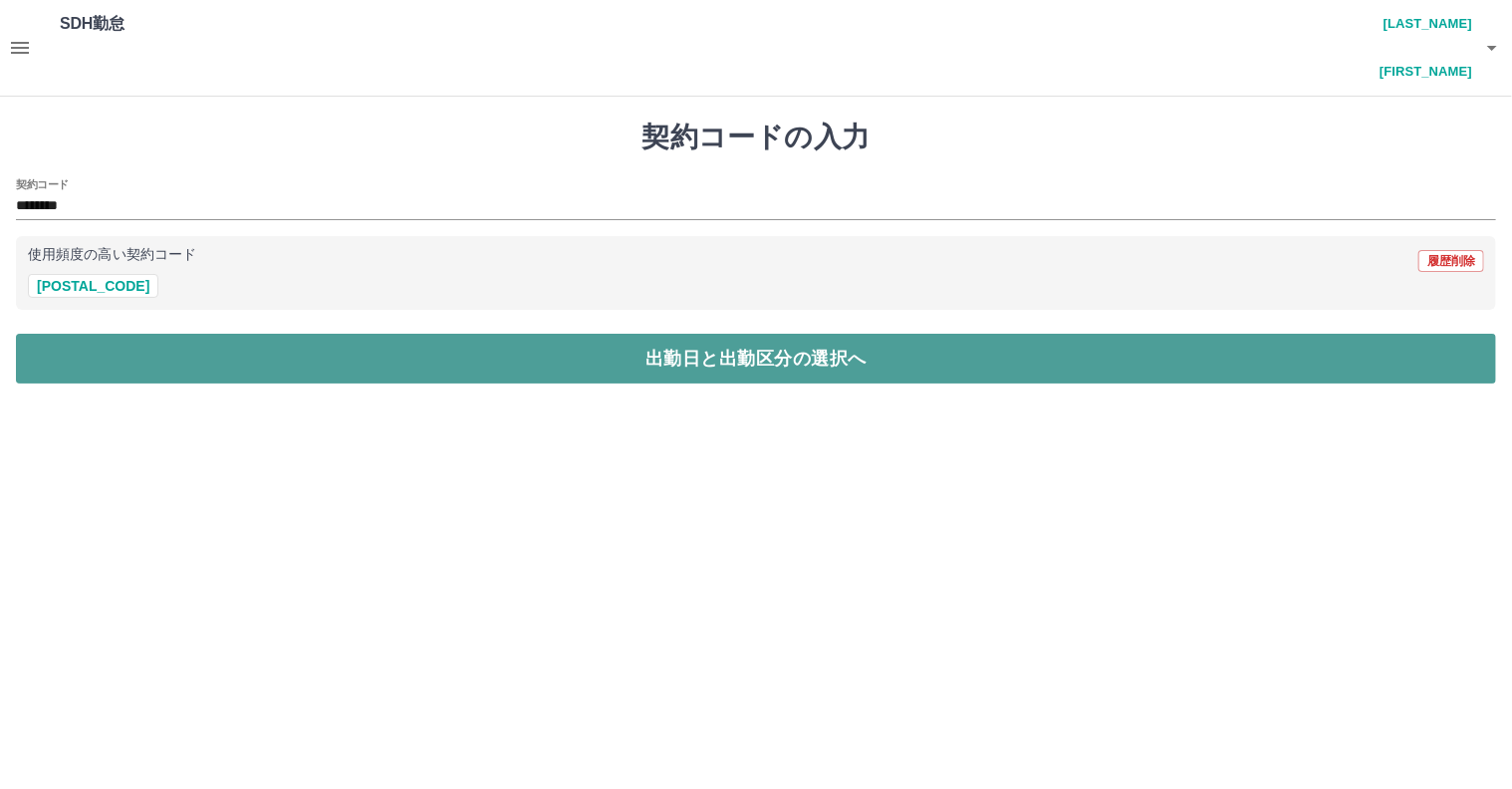 click on "出勤日と出勤区分の選択へ" at bounding box center [756, 359] 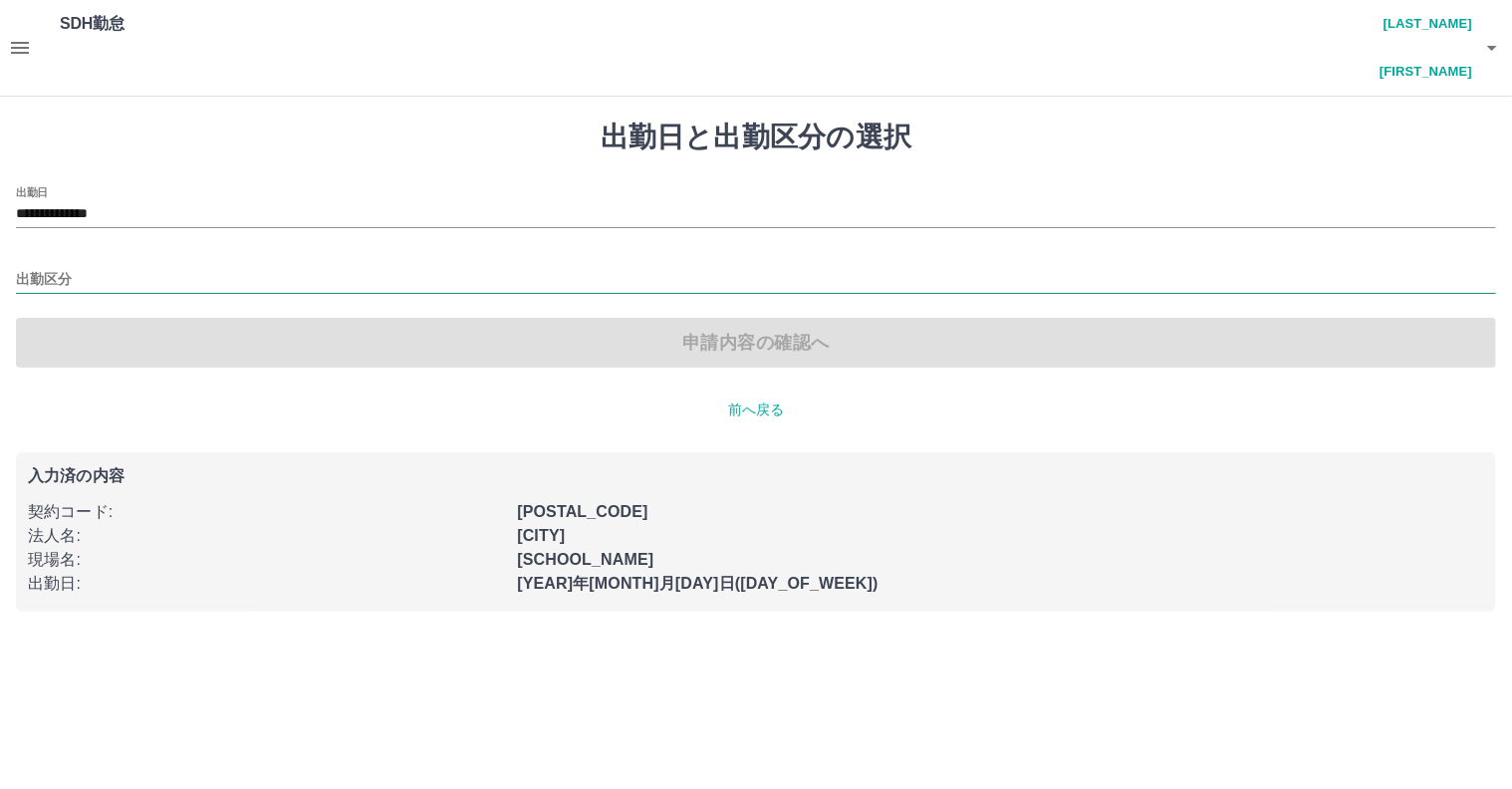 click on "出勤区分" at bounding box center [756, 280] 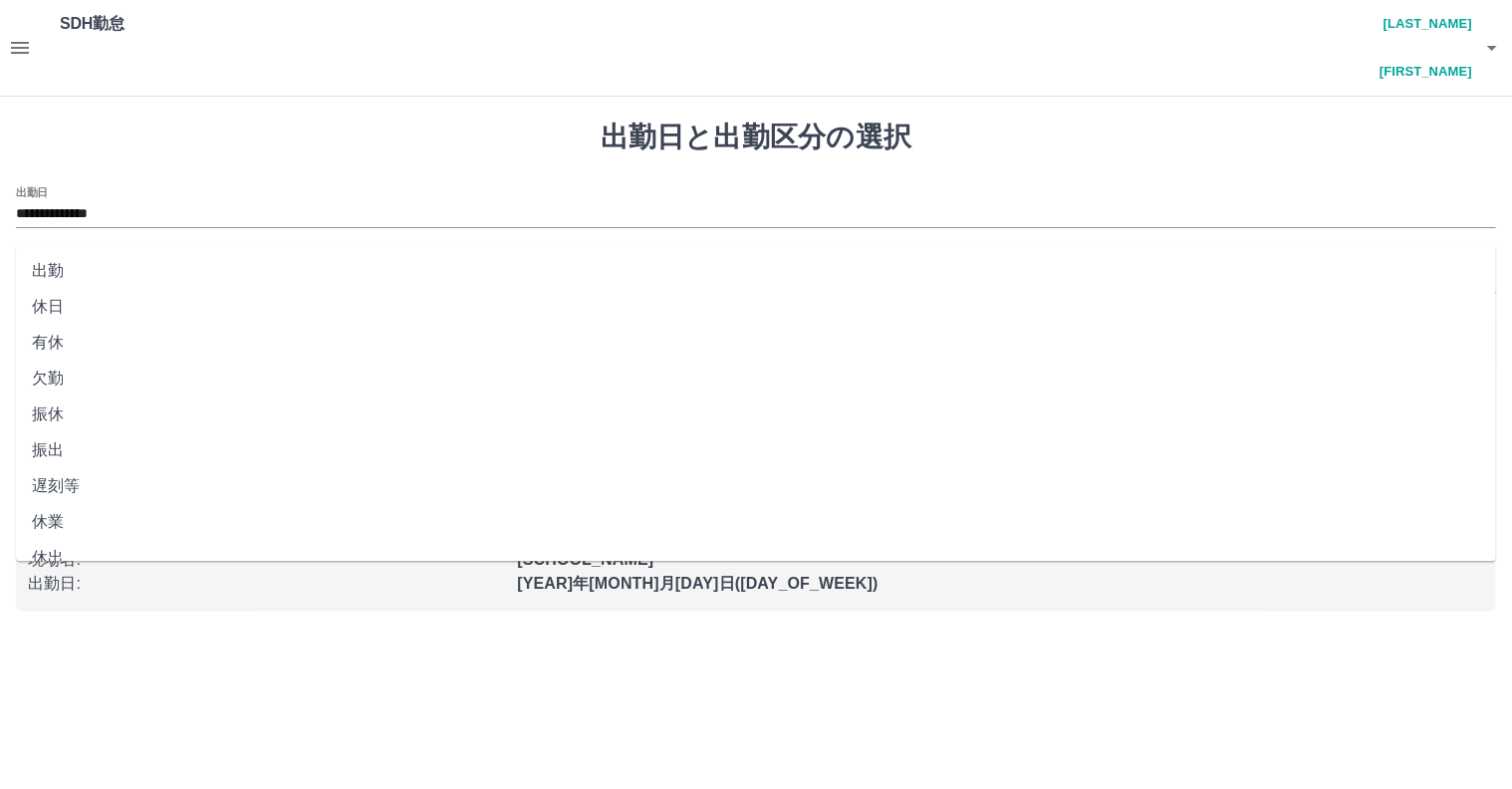 click on "出勤" at bounding box center [756, 271] 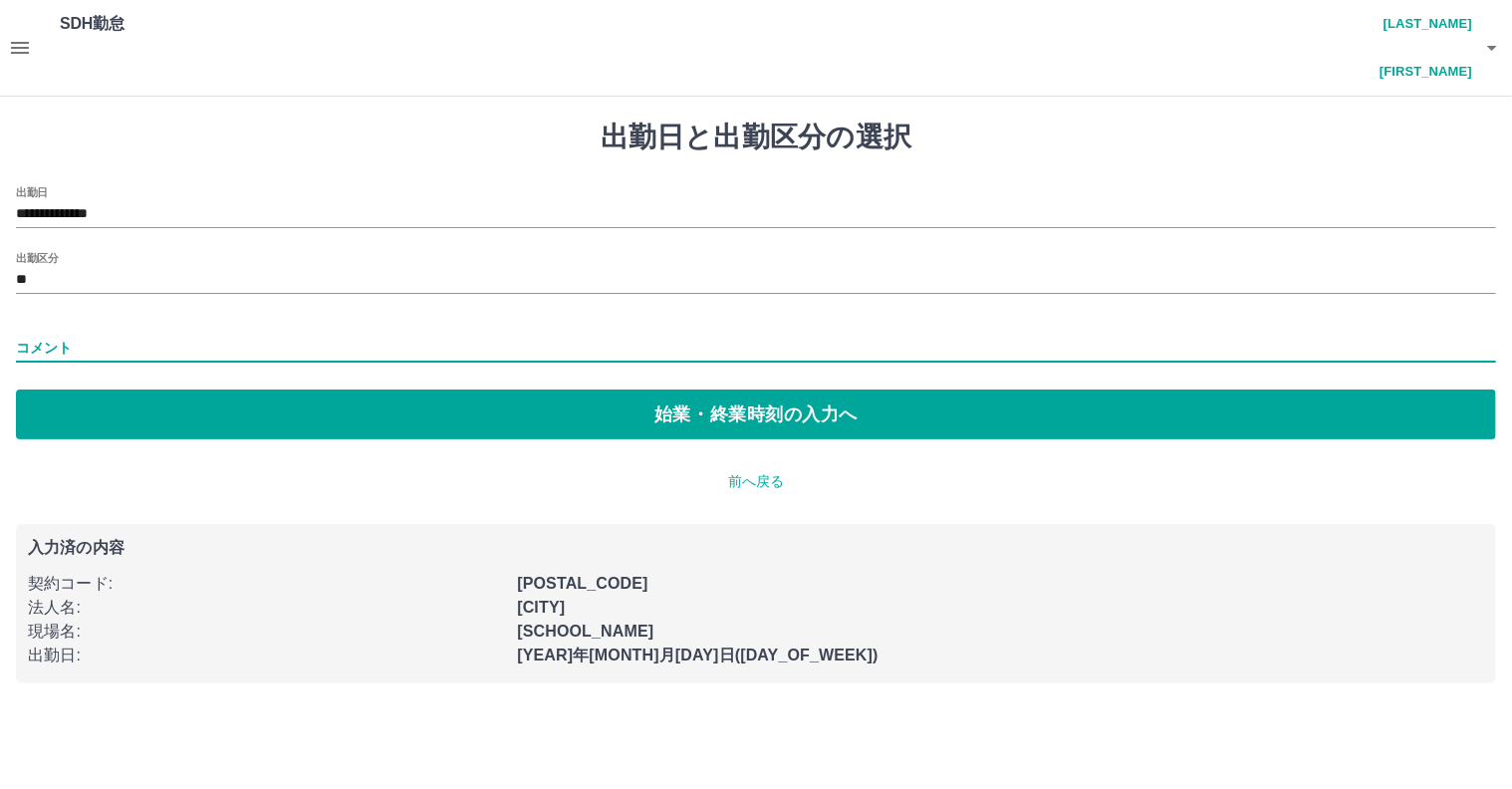click on "コメント" at bounding box center (756, 348) 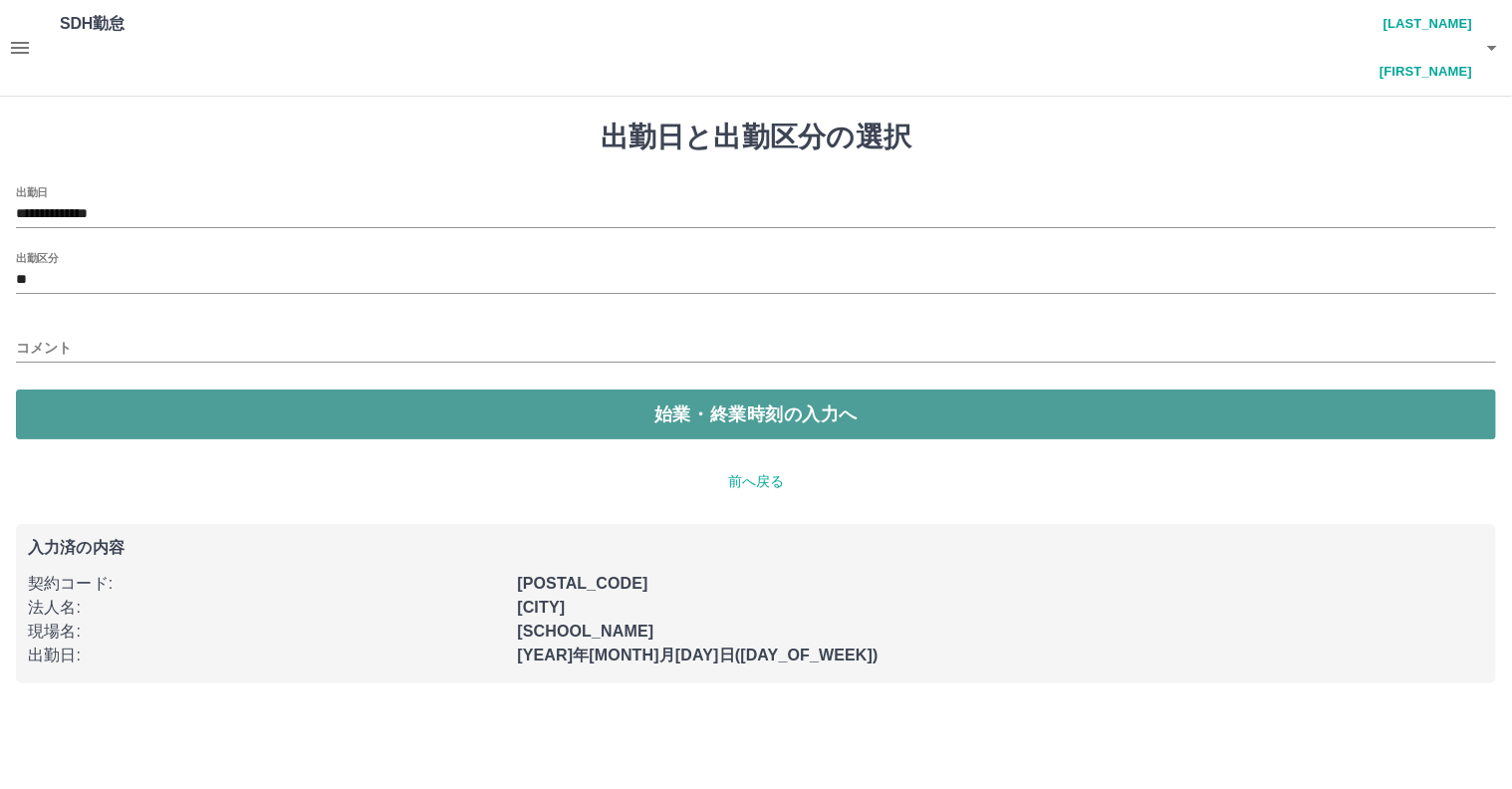 click on "始業・終業時刻の入力へ" at bounding box center [756, 414] 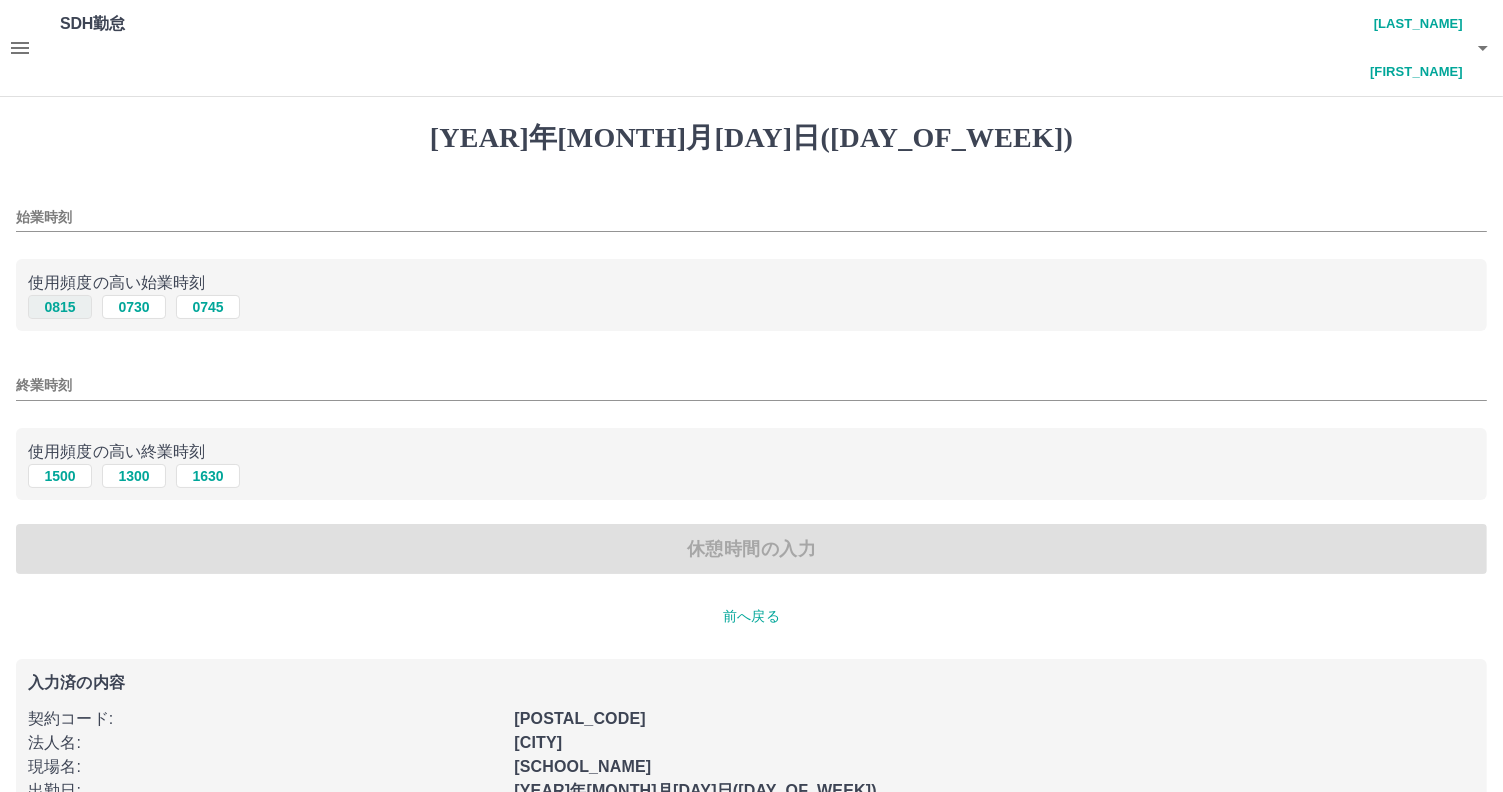 click on "0815" at bounding box center (60, 307) 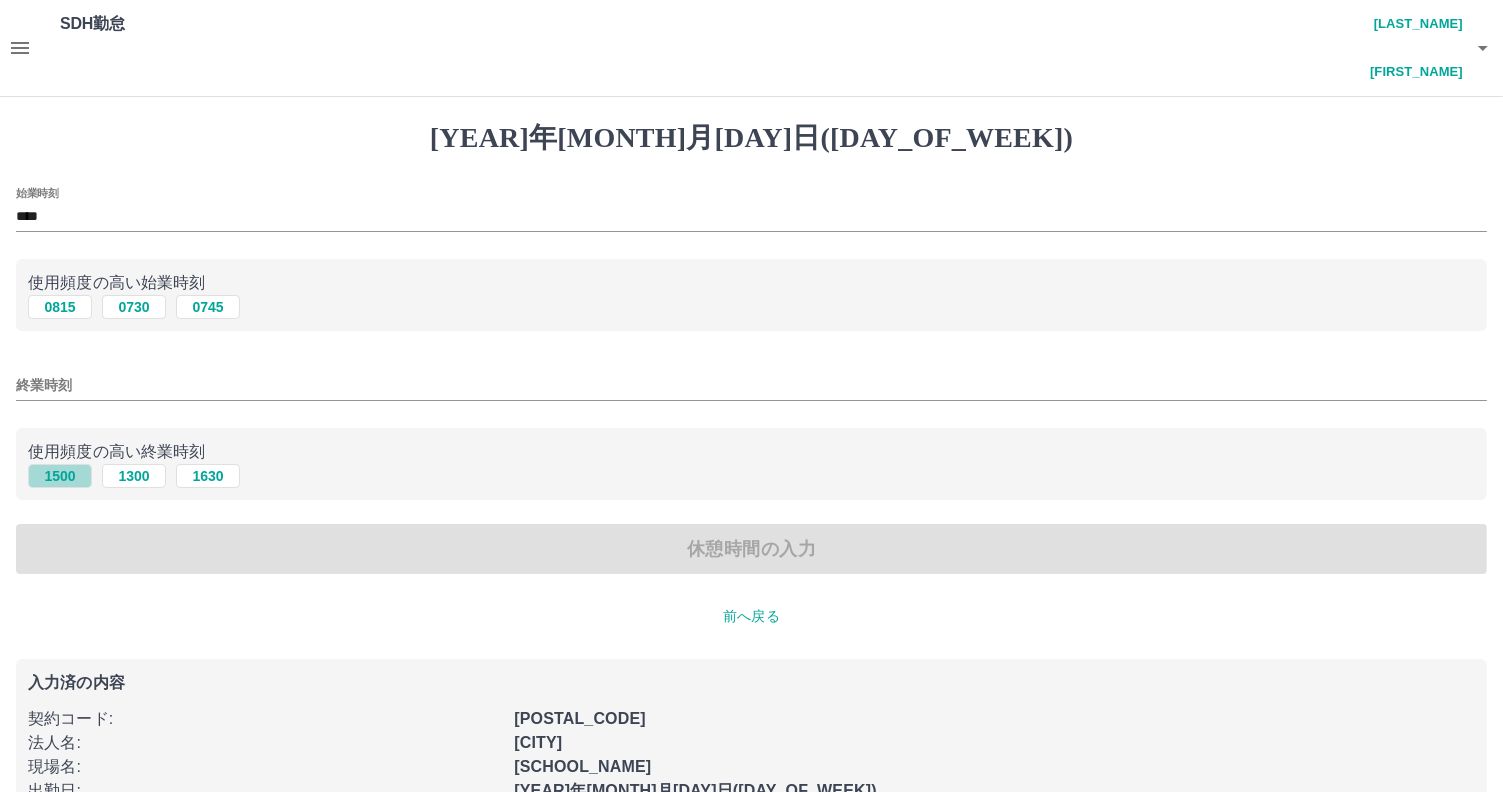 click on "1500" at bounding box center [60, 307] 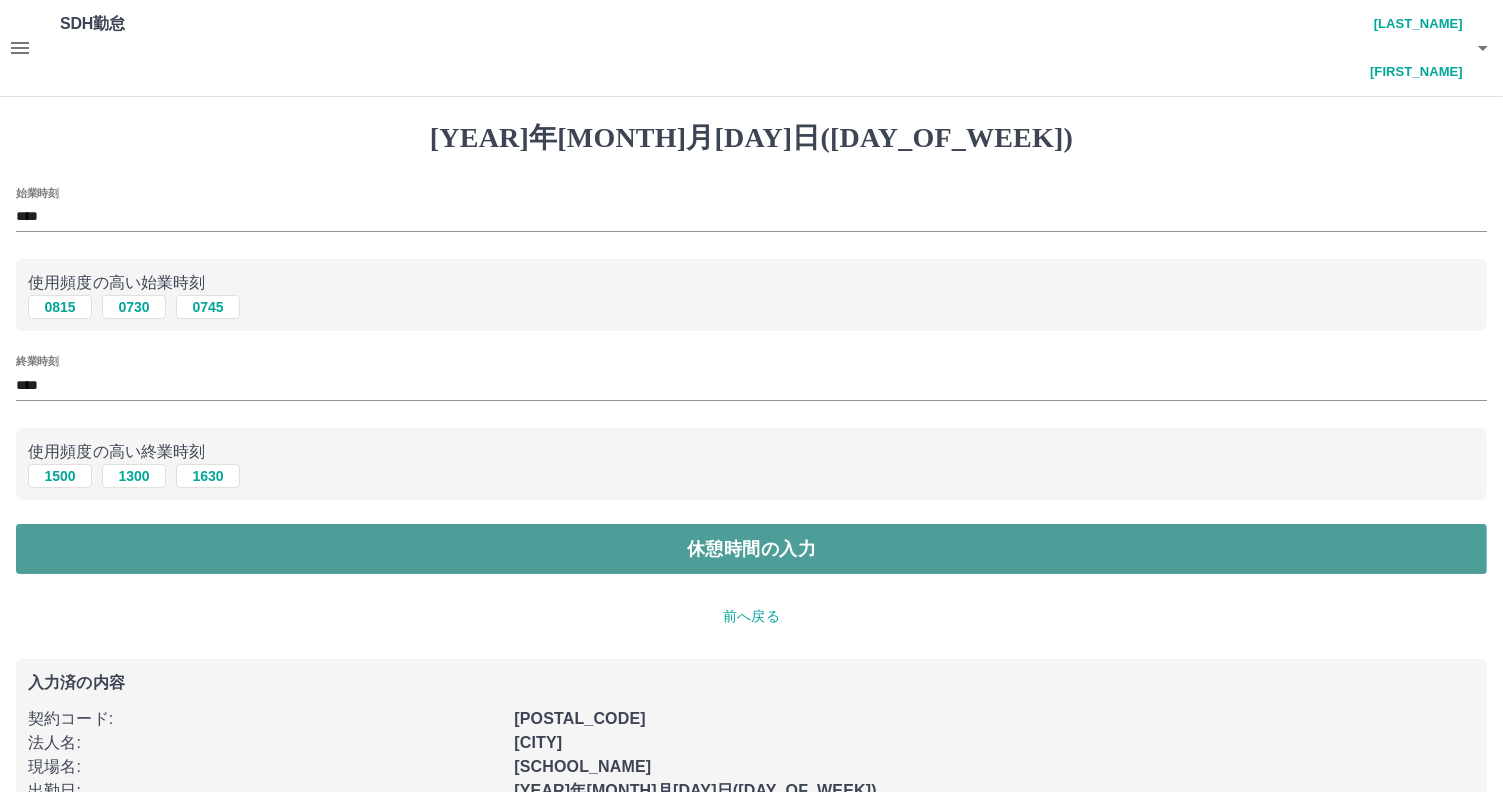 click on "休憩時間の入力" at bounding box center (751, 549) 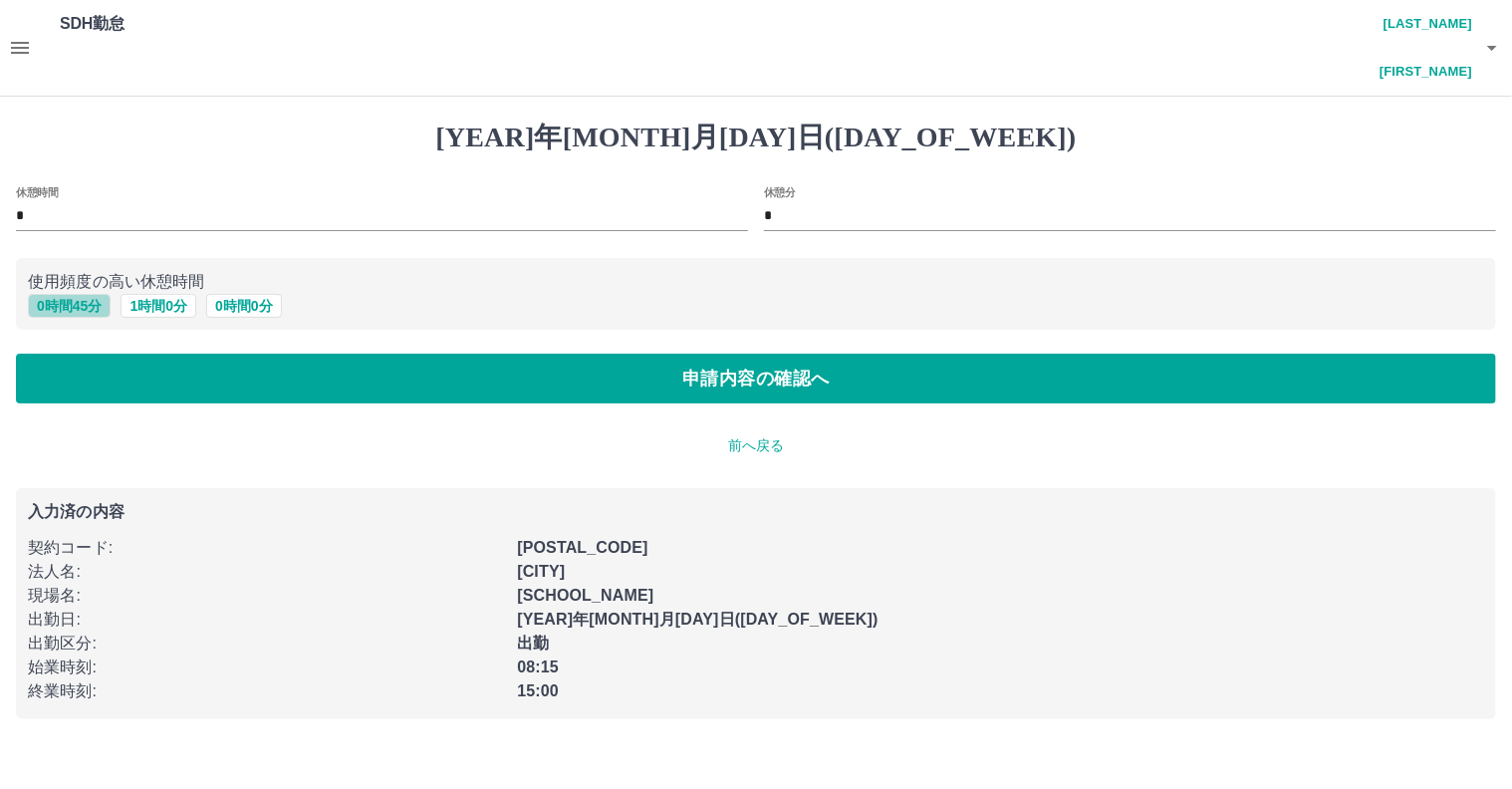 click on "0 時間 45 分" at bounding box center [69, 306] 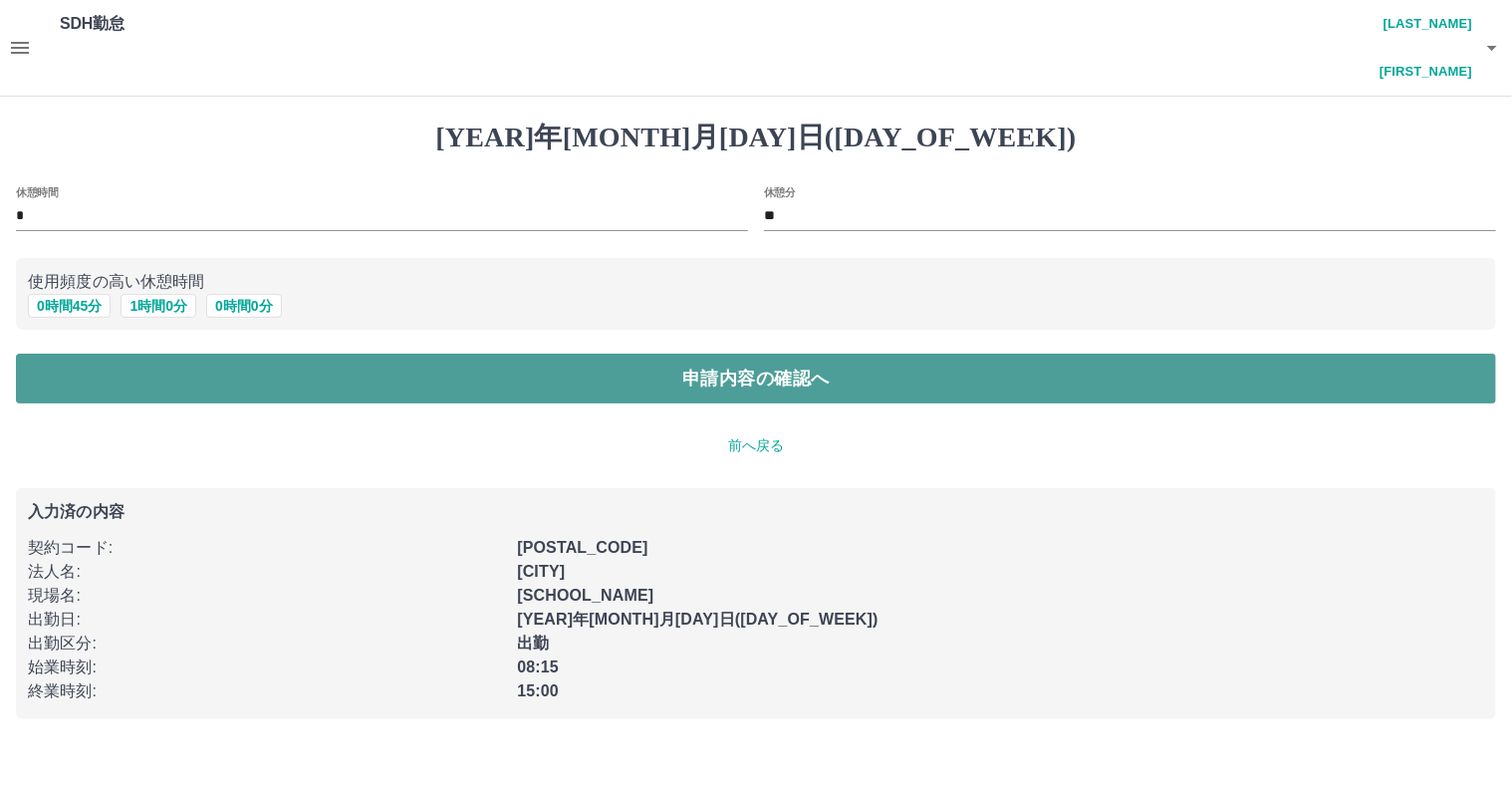 click on "申請内容の確認へ" at bounding box center [756, 379] 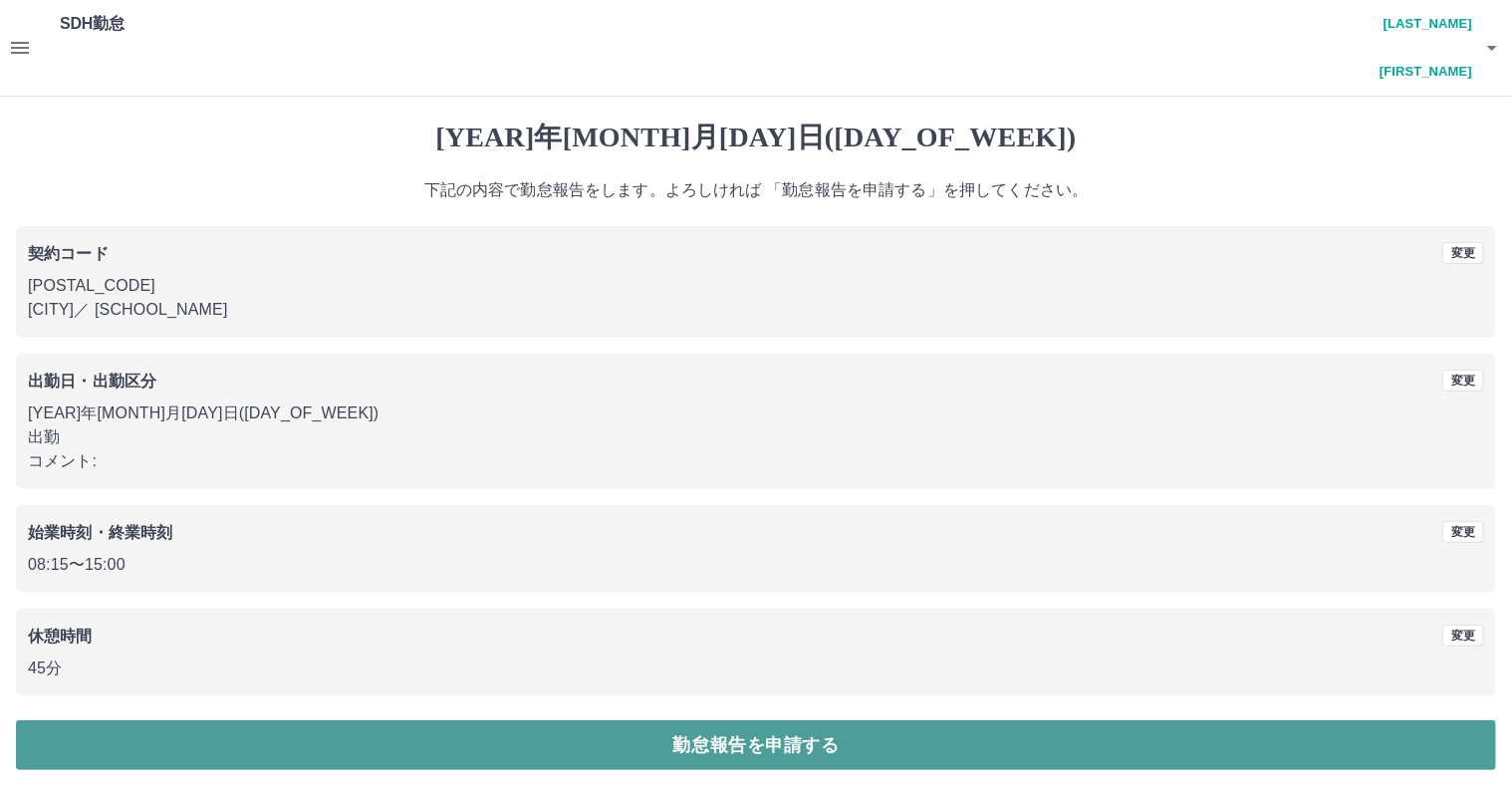 click on "勤怠報告を申請する" at bounding box center (756, 745) 